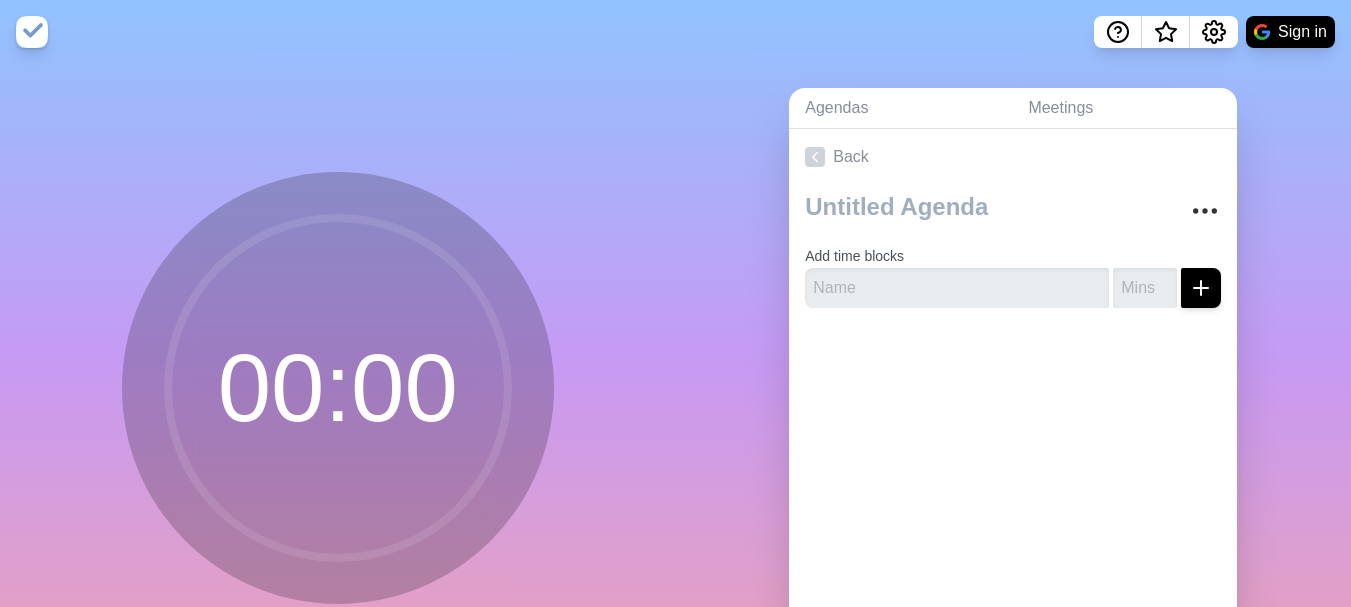 scroll, scrollTop: 0, scrollLeft: 0, axis: both 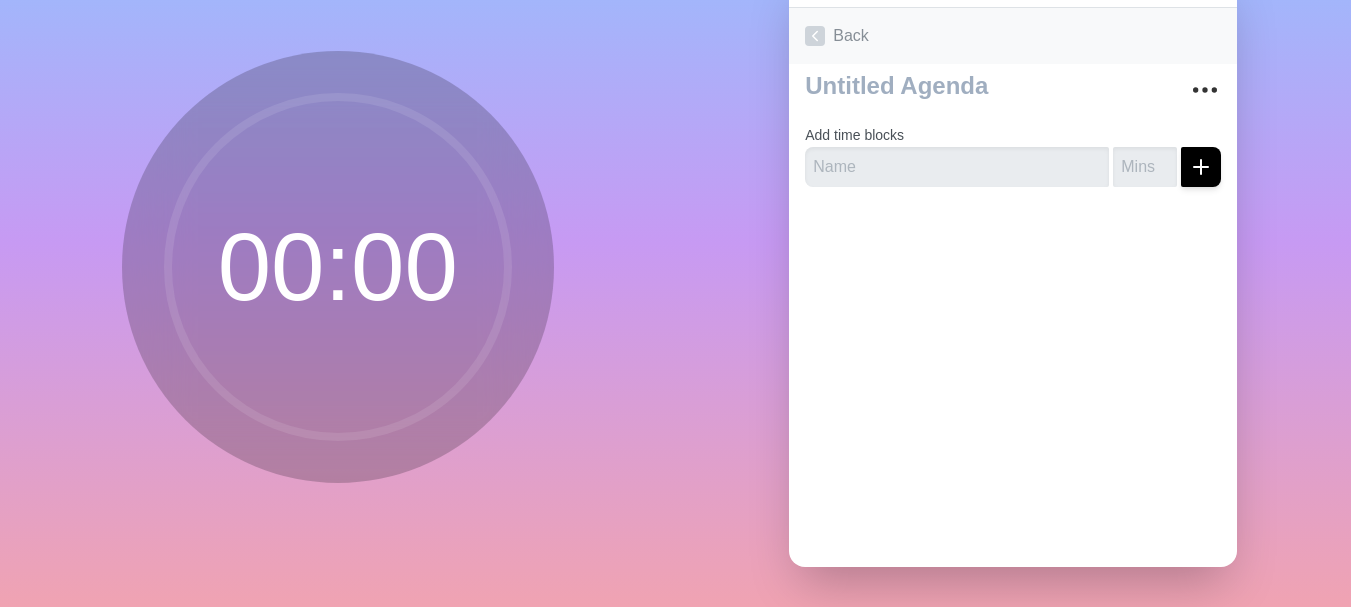 click 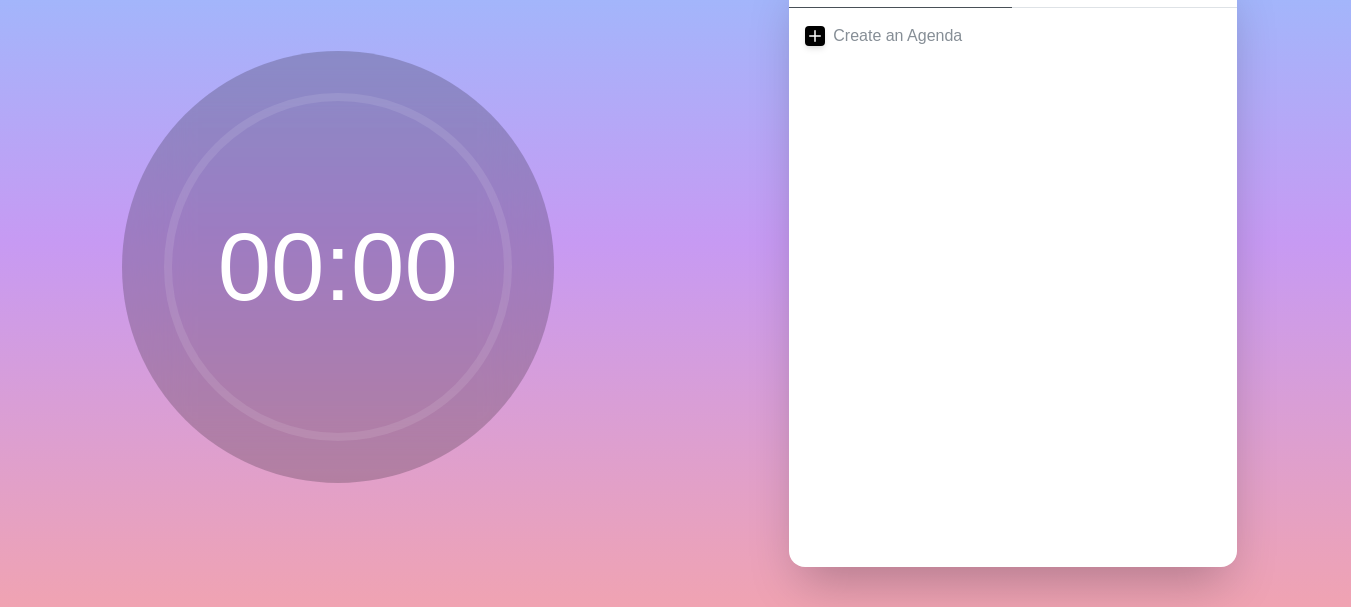 scroll, scrollTop: 0, scrollLeft: 0, axis: both 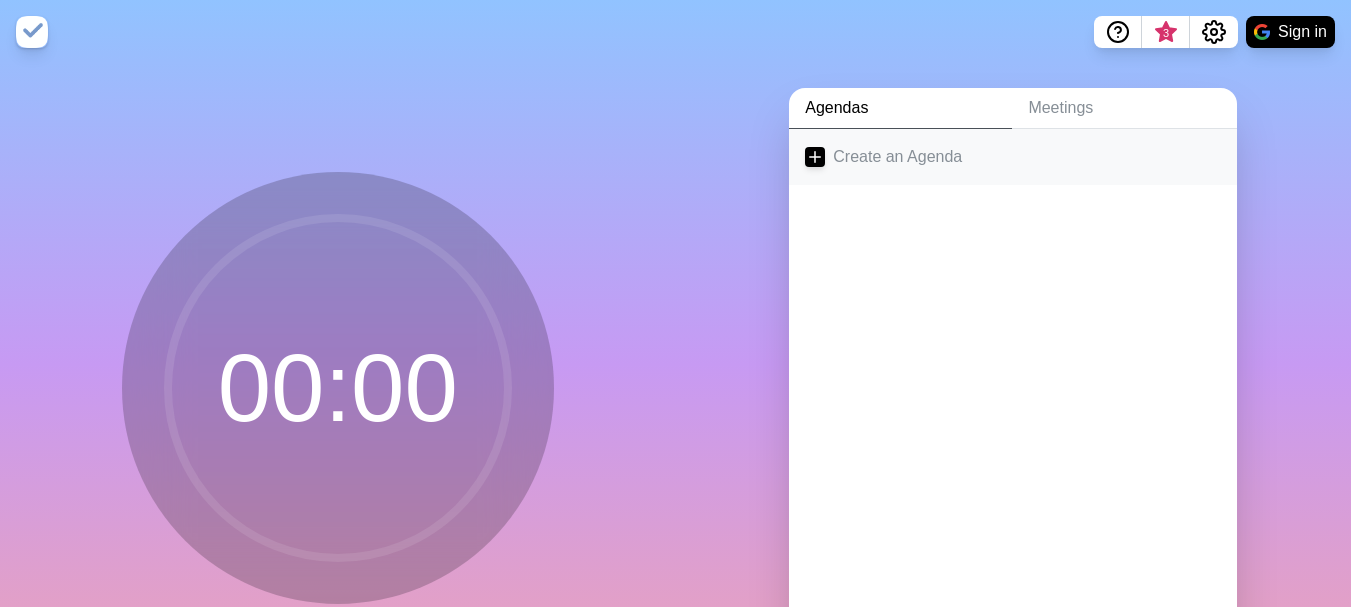 click on "Create an Agenda" at bounding box center (1013, 157) 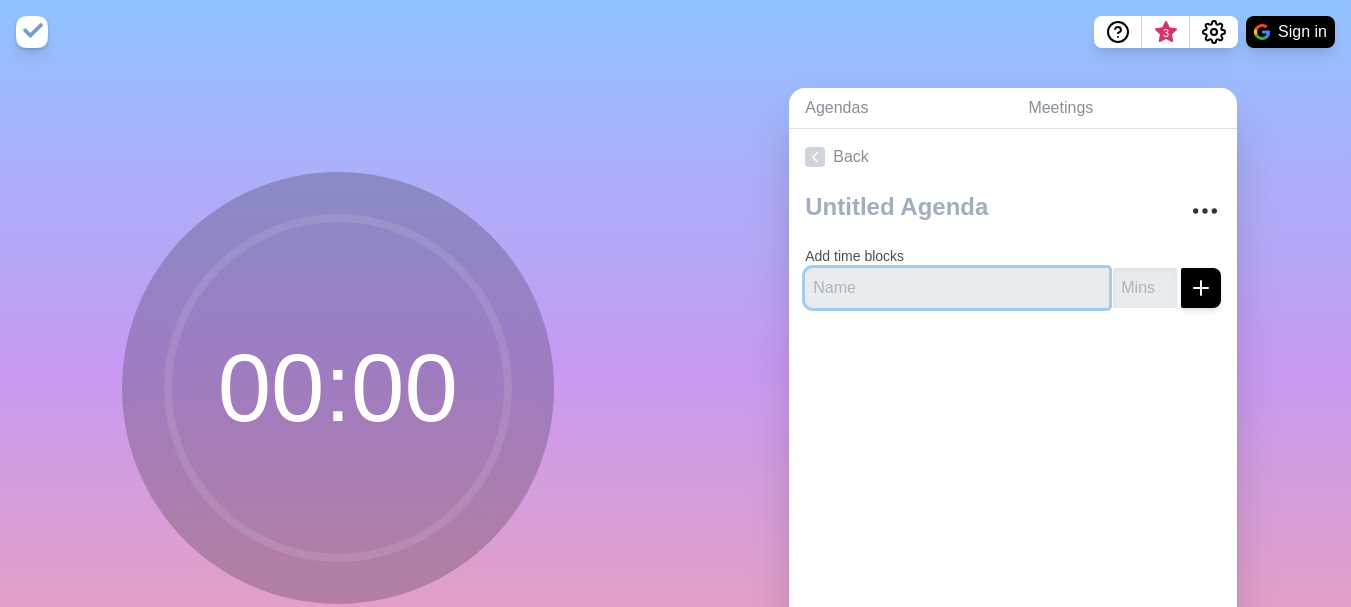click at bounding box center (957, 288) 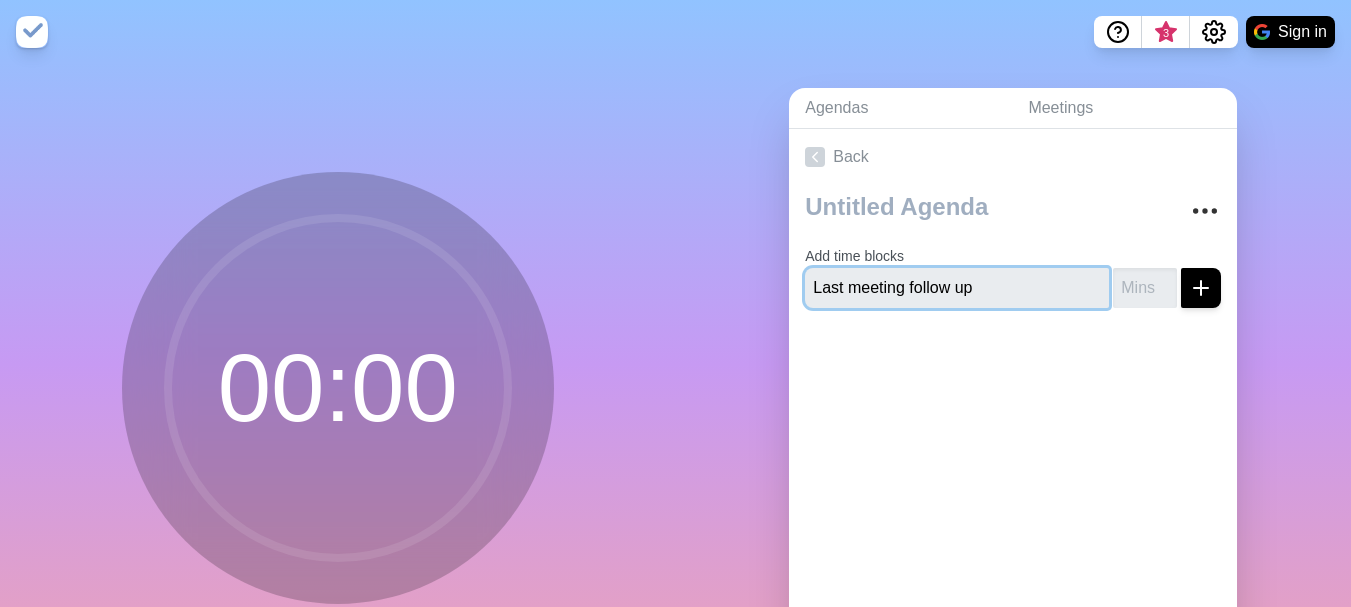 type on "Last meeting follow up" 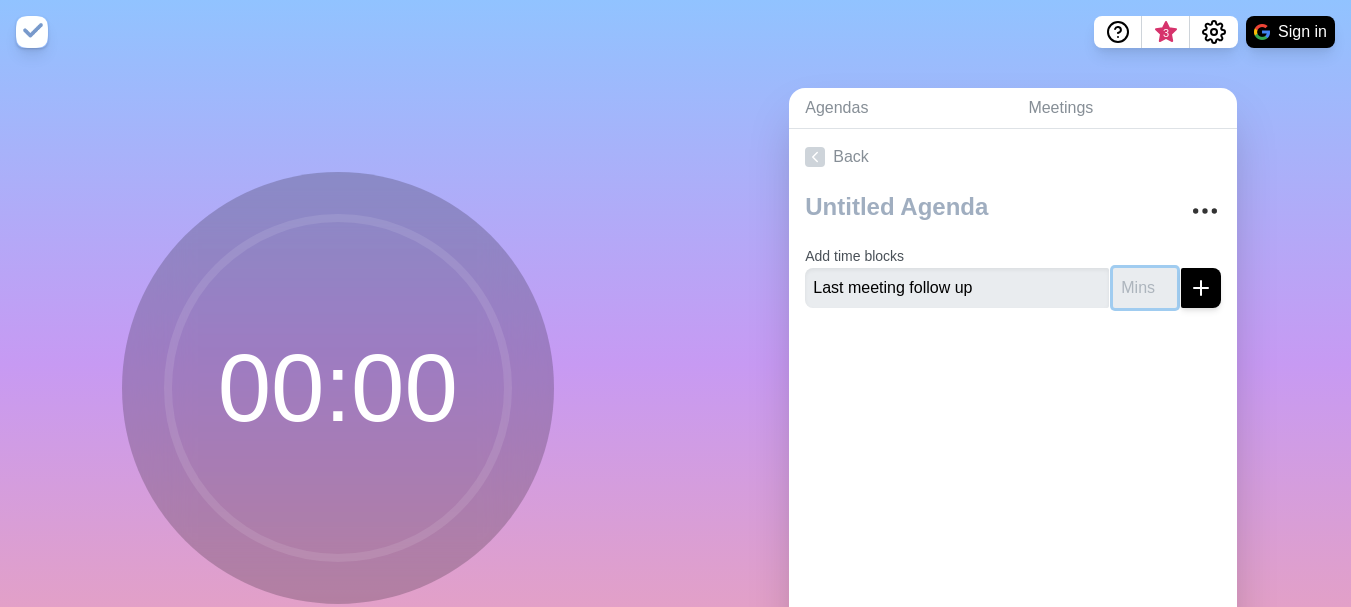 click at bounding box center [1145, 288] 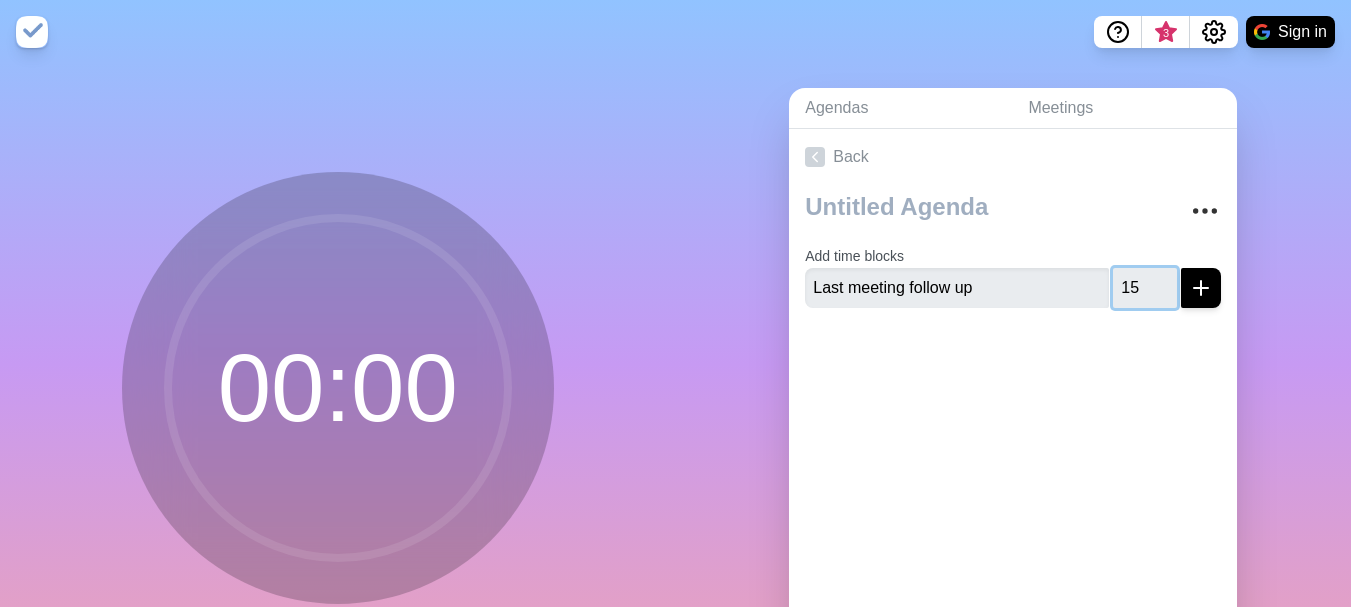 type on "15" 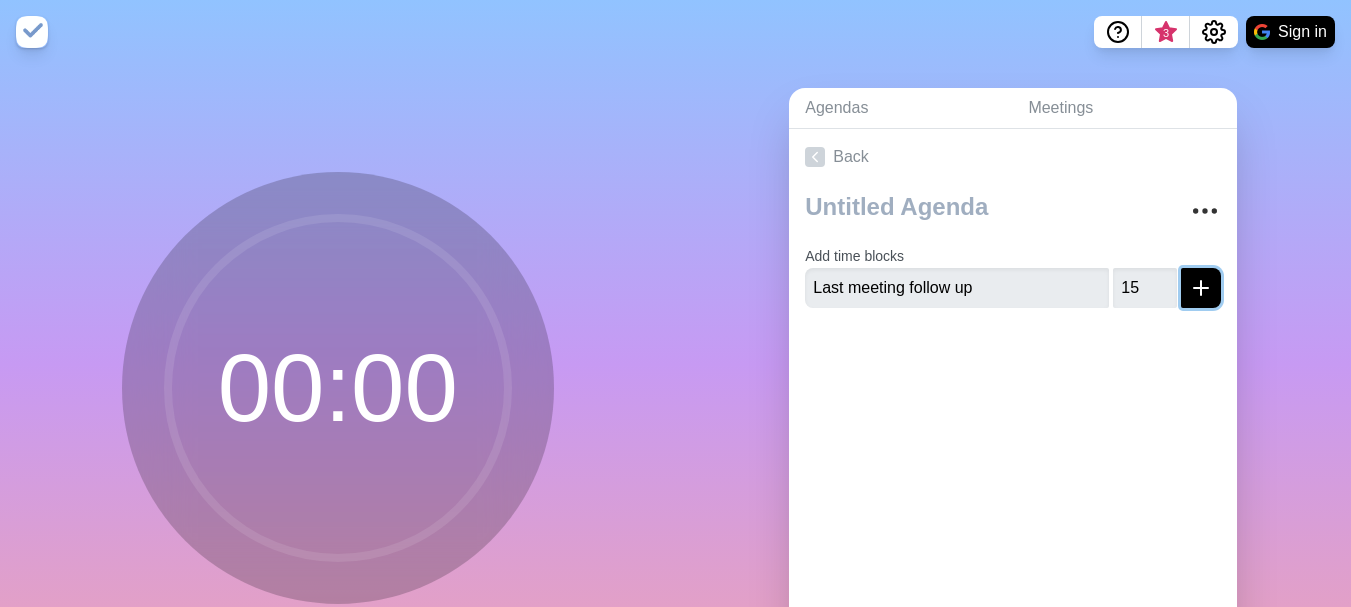click 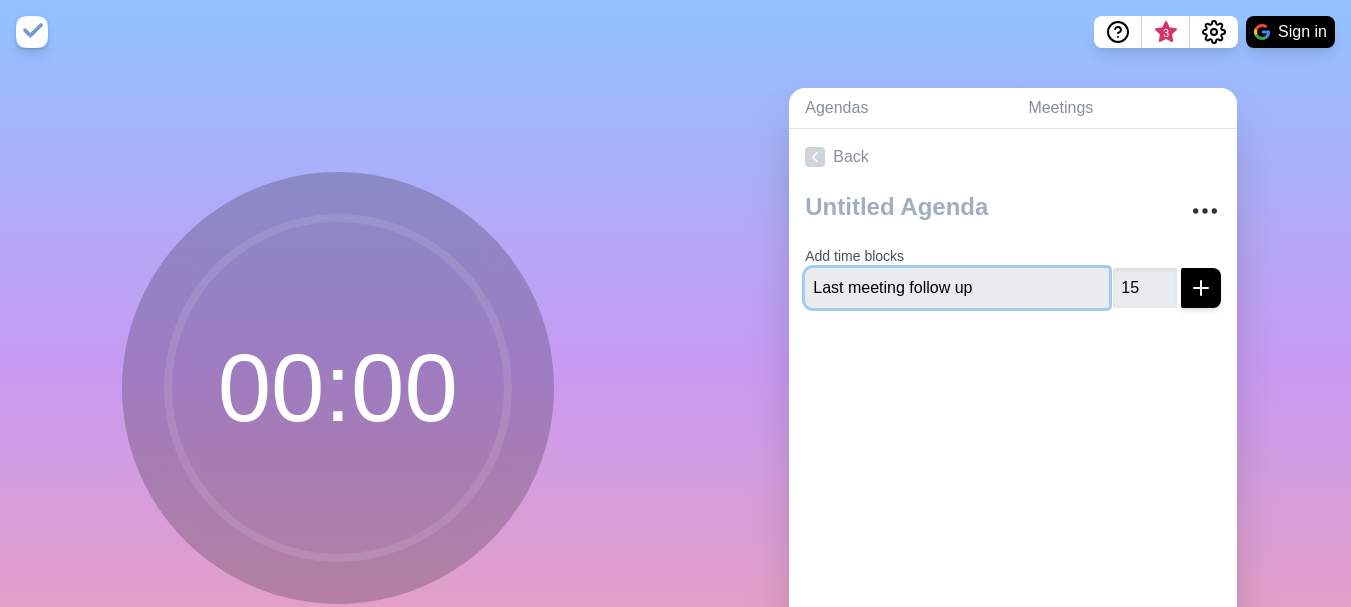 type 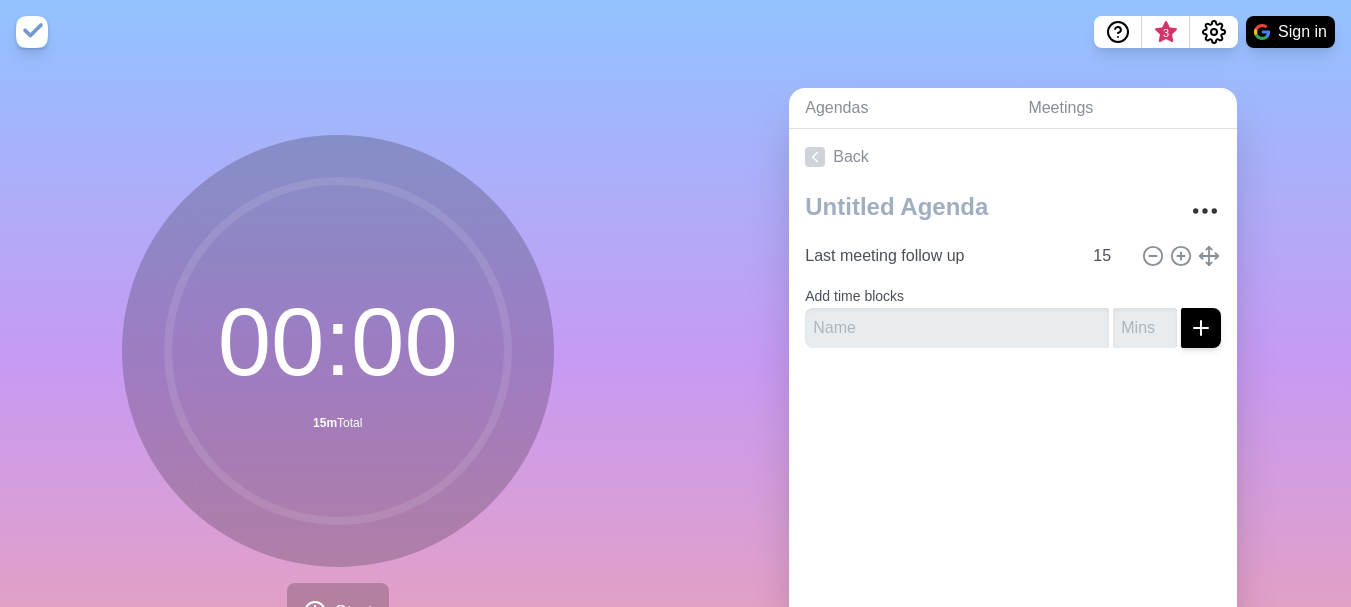 scroll, scrollTop: 136, scrollLeft: 0, axis: vertical 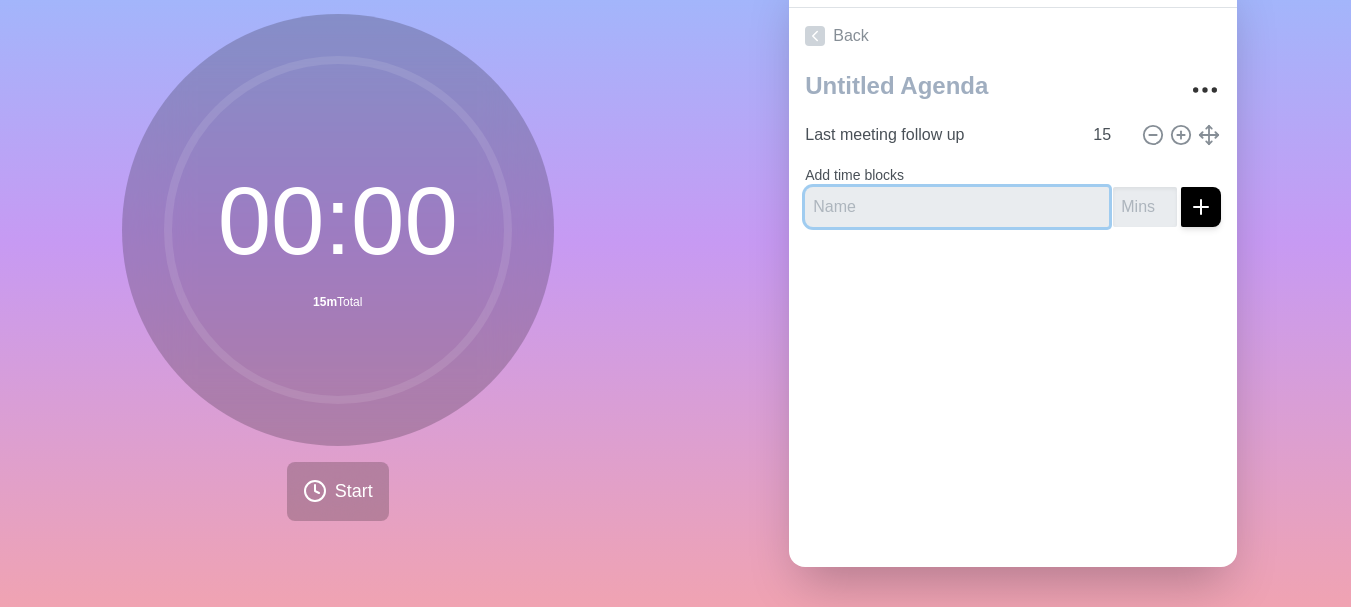 click at bounding box center [957, 207] 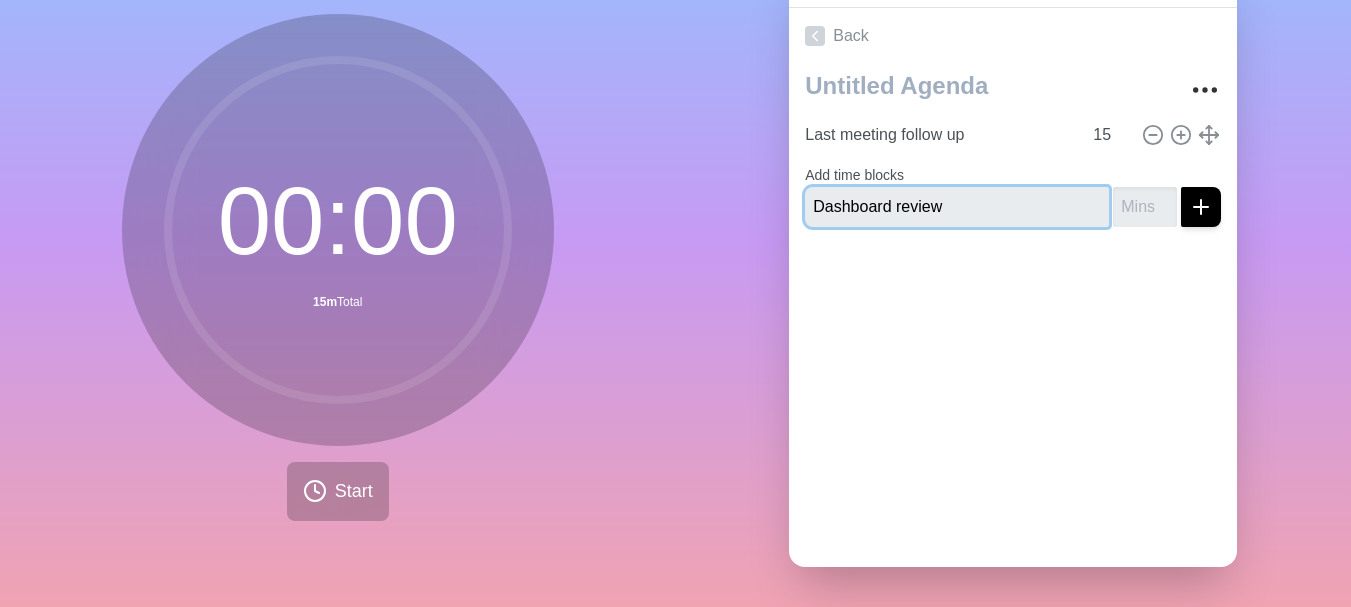 type on "Dashboard Review ([NAME] / [DURATION])" 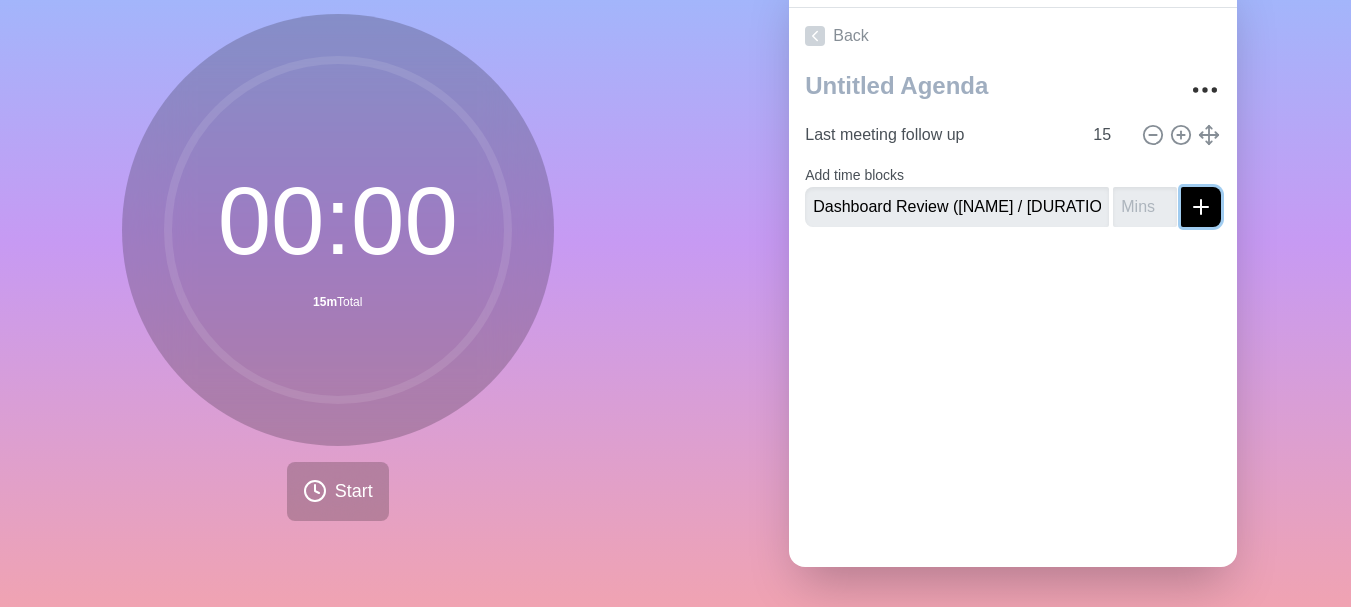 click 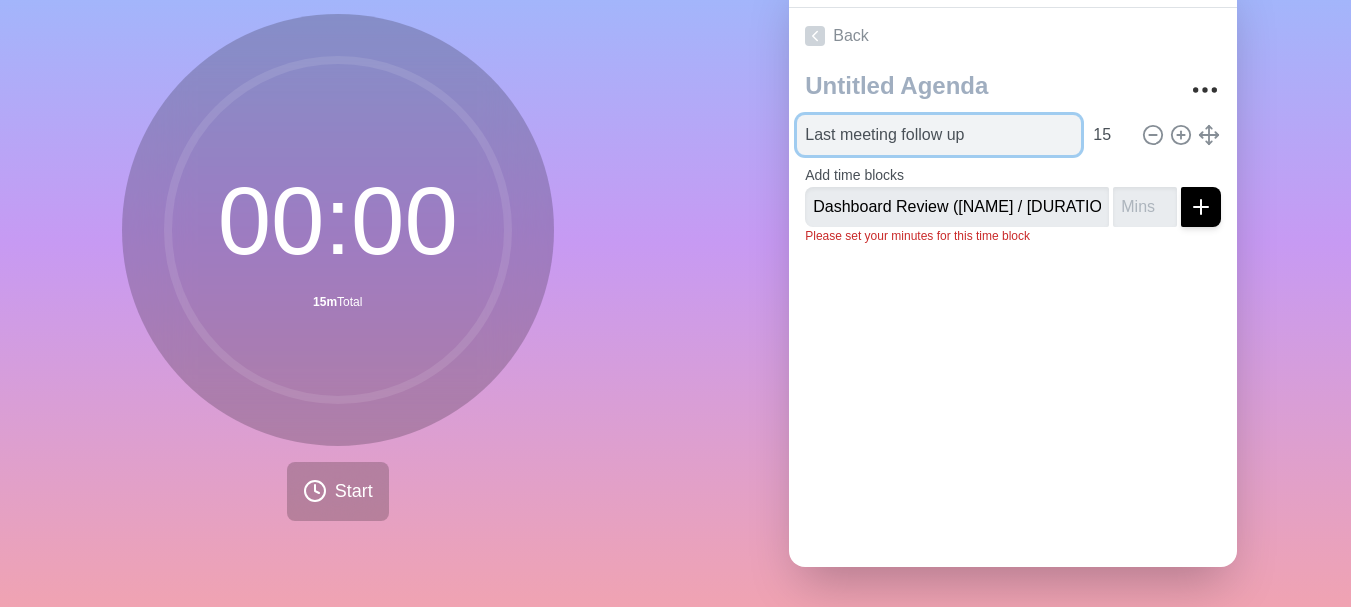 click on "Last meeting follow up" at bounding box center [939, 135] 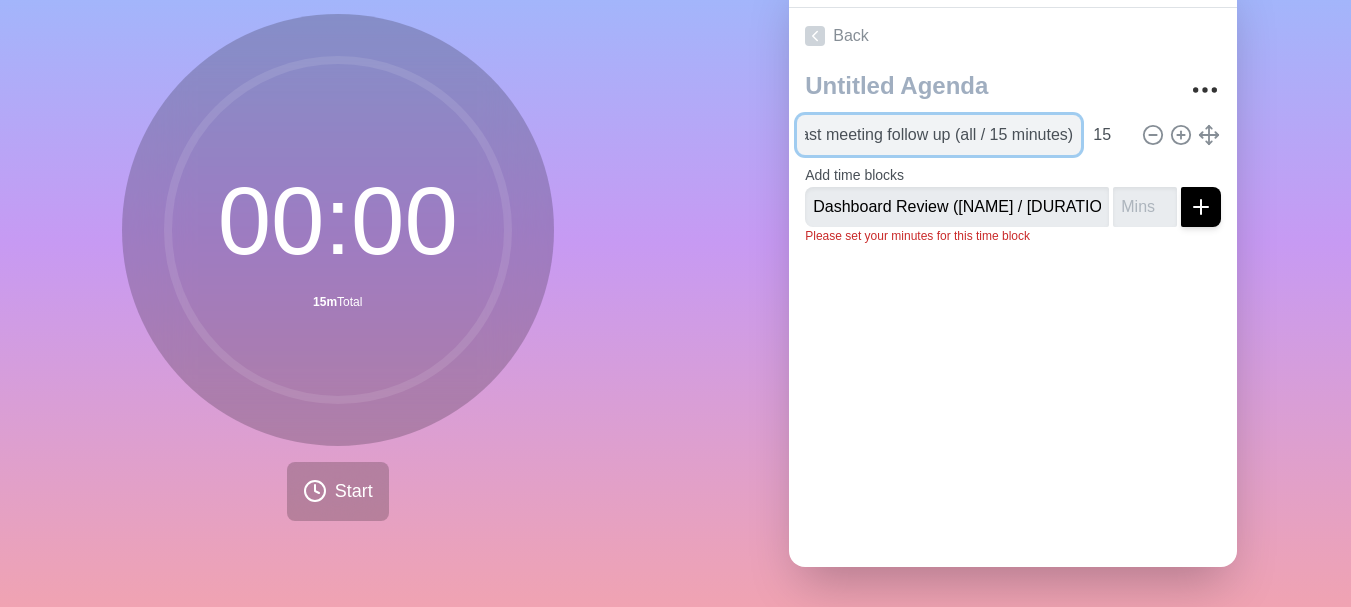 scroll, scrollTop: 0, scrollLeft: 30, axis: horizontal 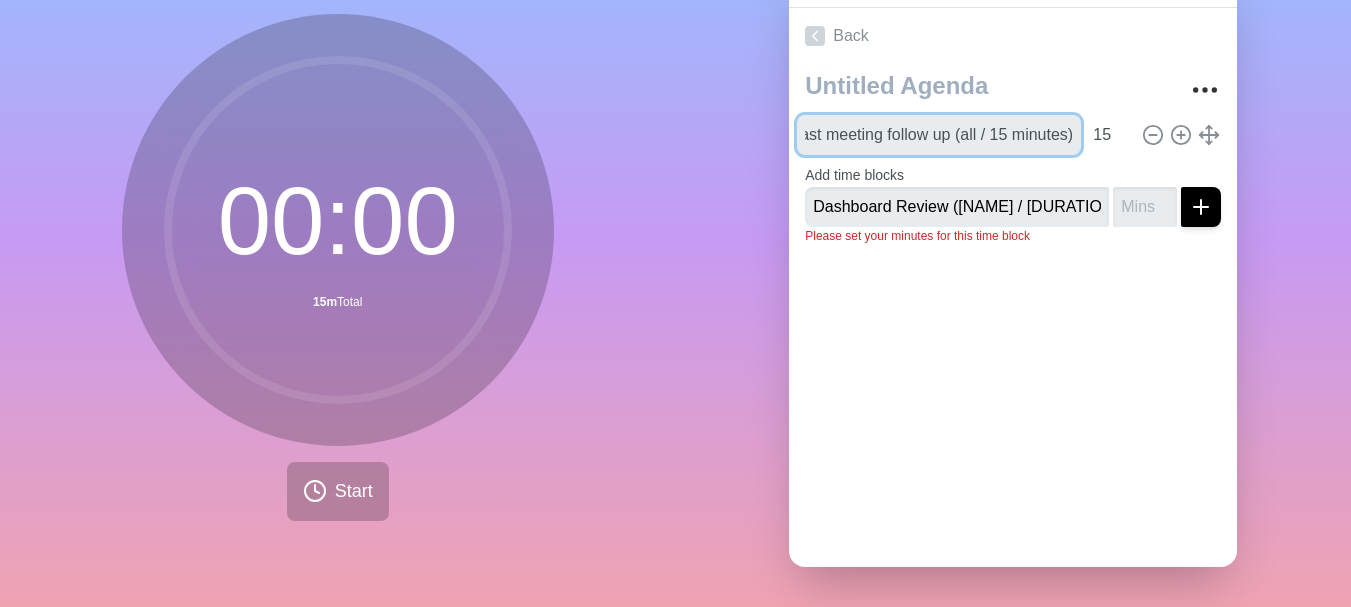 type on "Last meeting follow up (all / 15 minutes)" 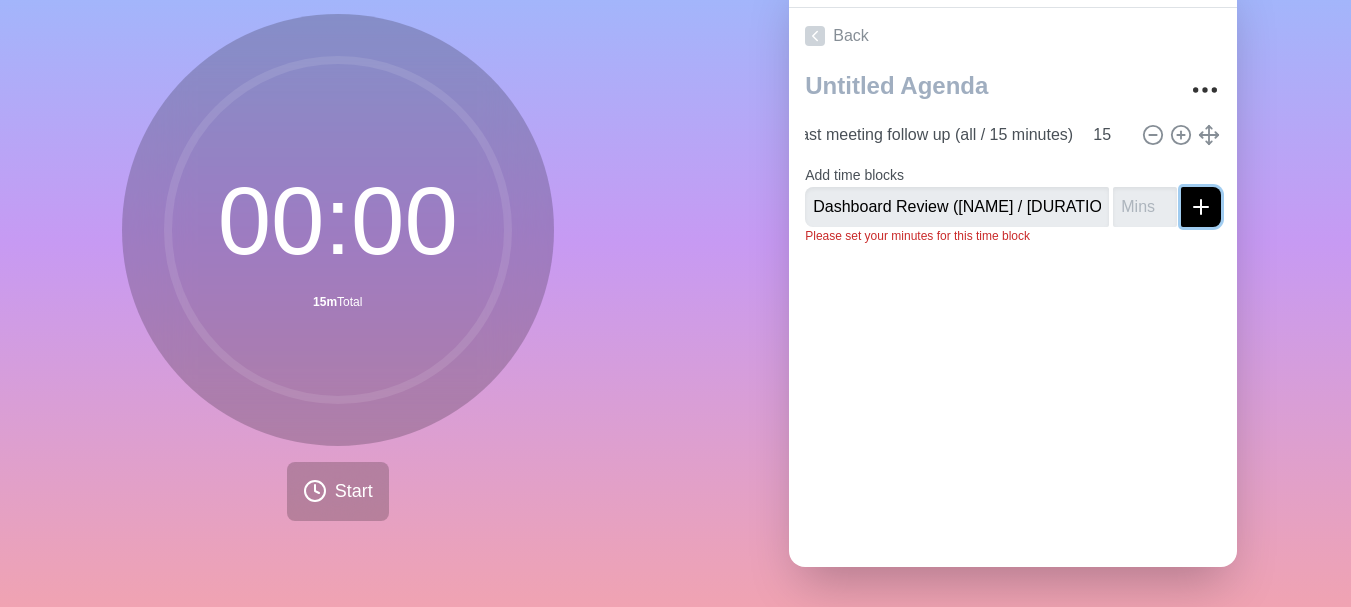 scroll, scrollTop: 0, scrollLeft: 0, axis: both 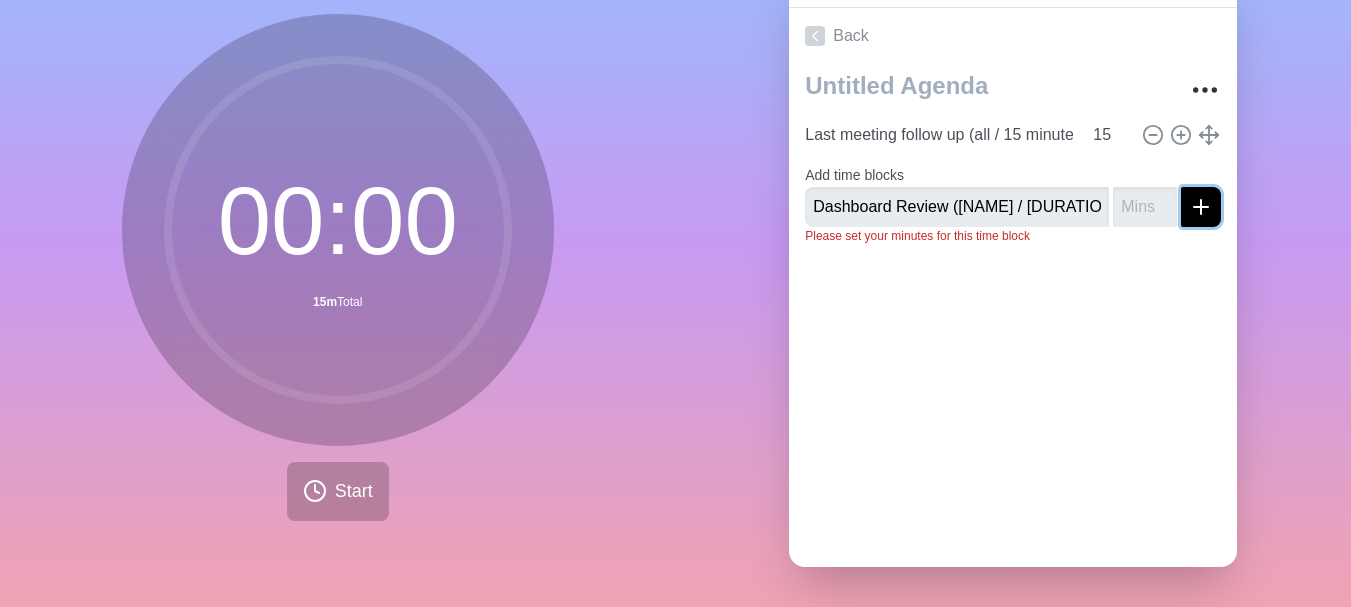 click 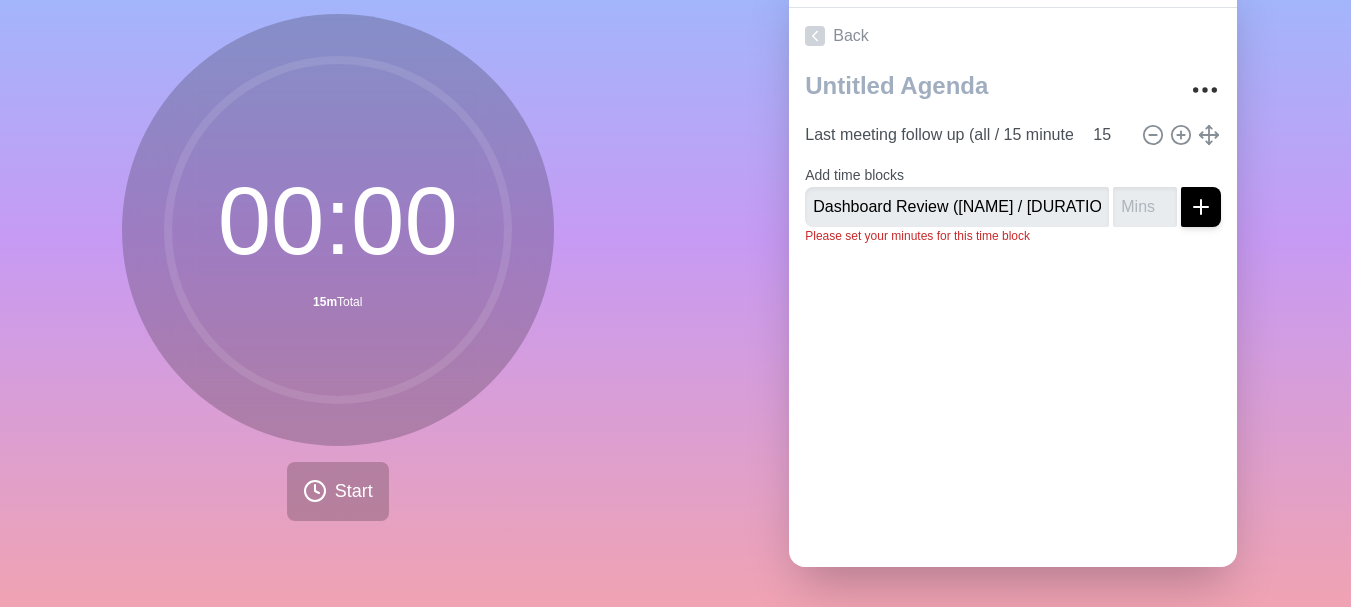 click 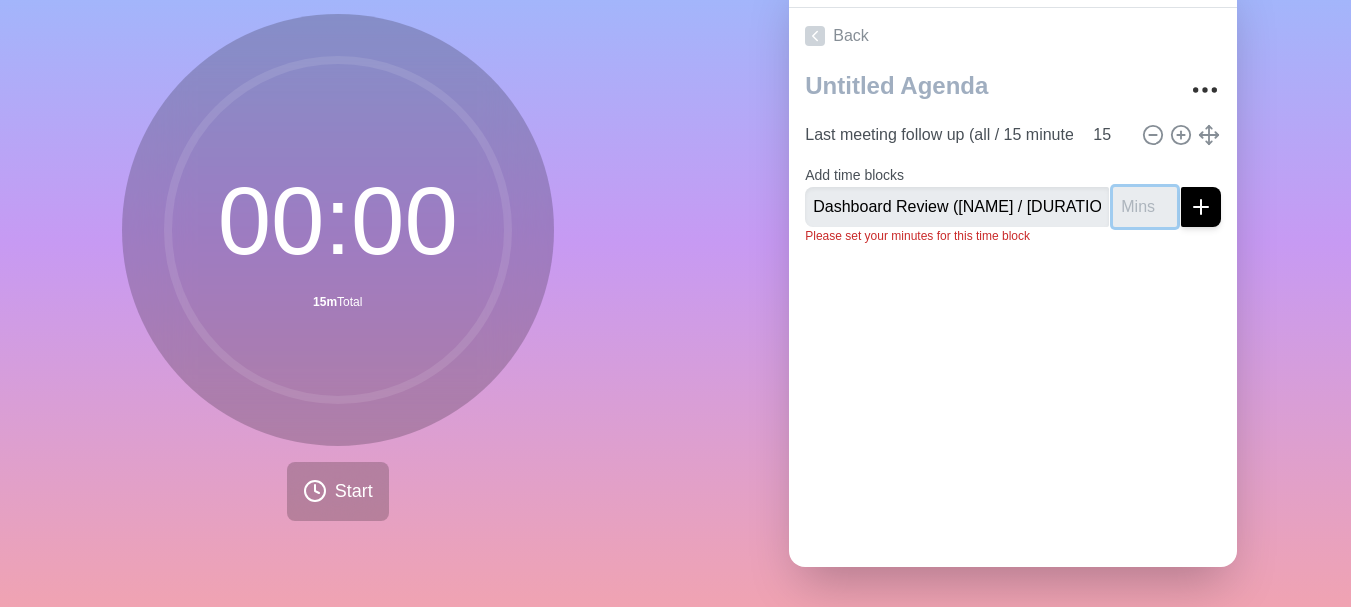 click at bounding box center (1145, 207) 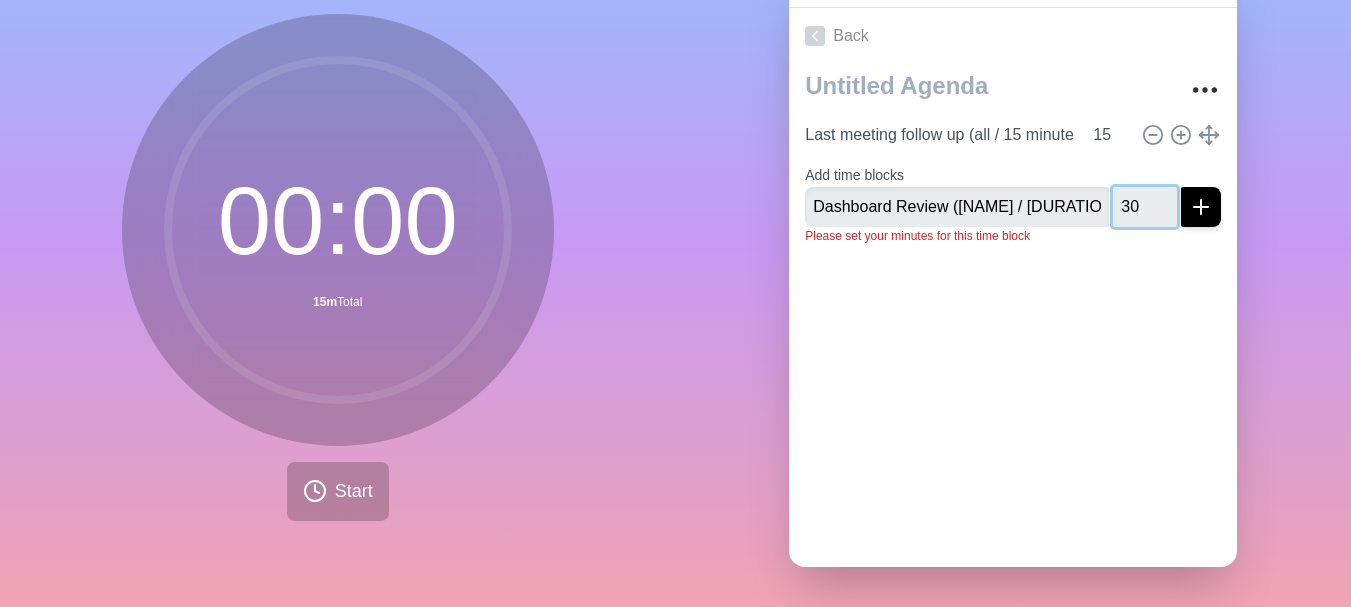type on "30" 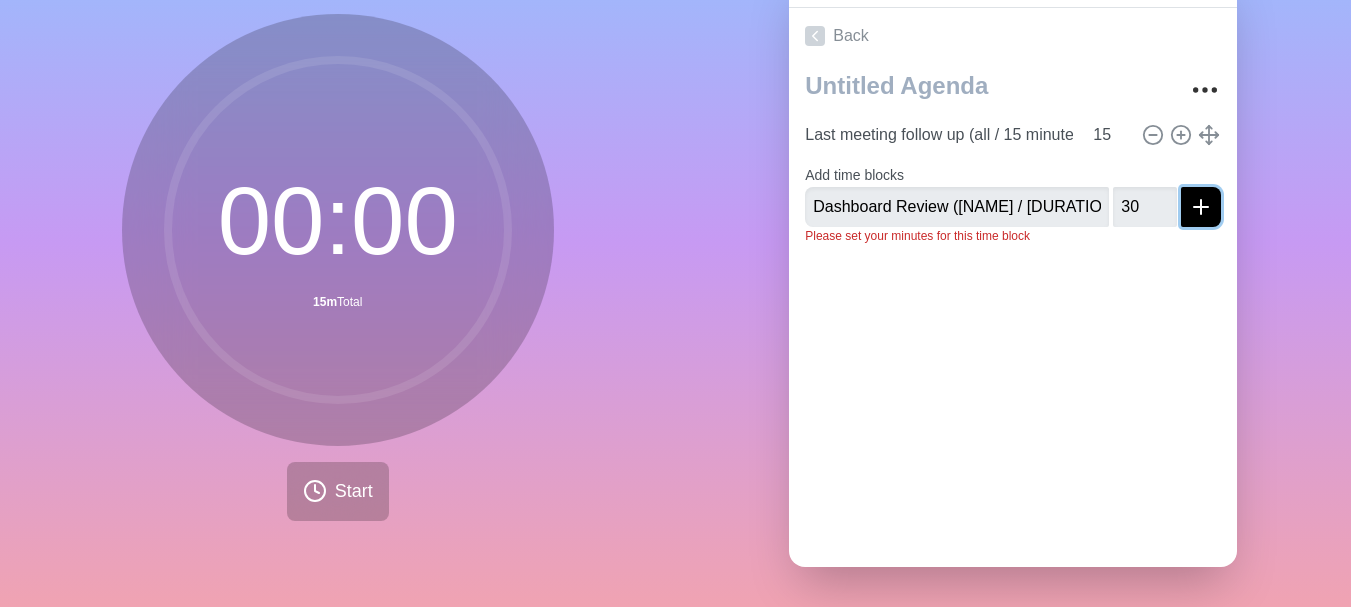 click 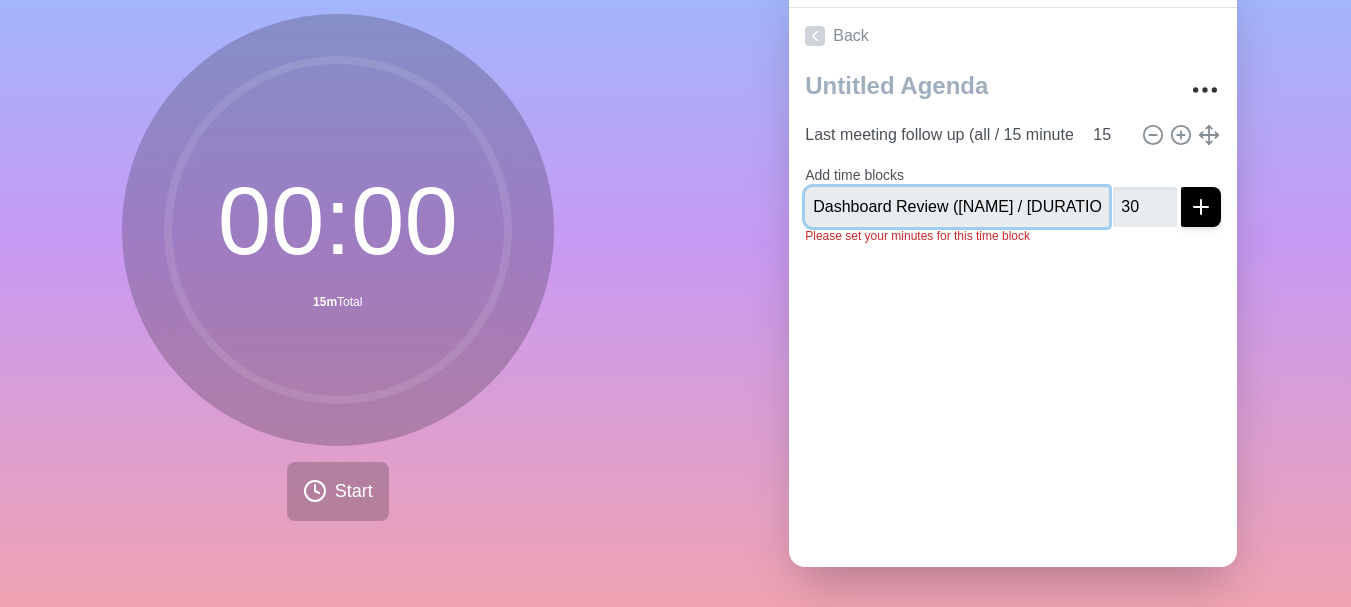 type 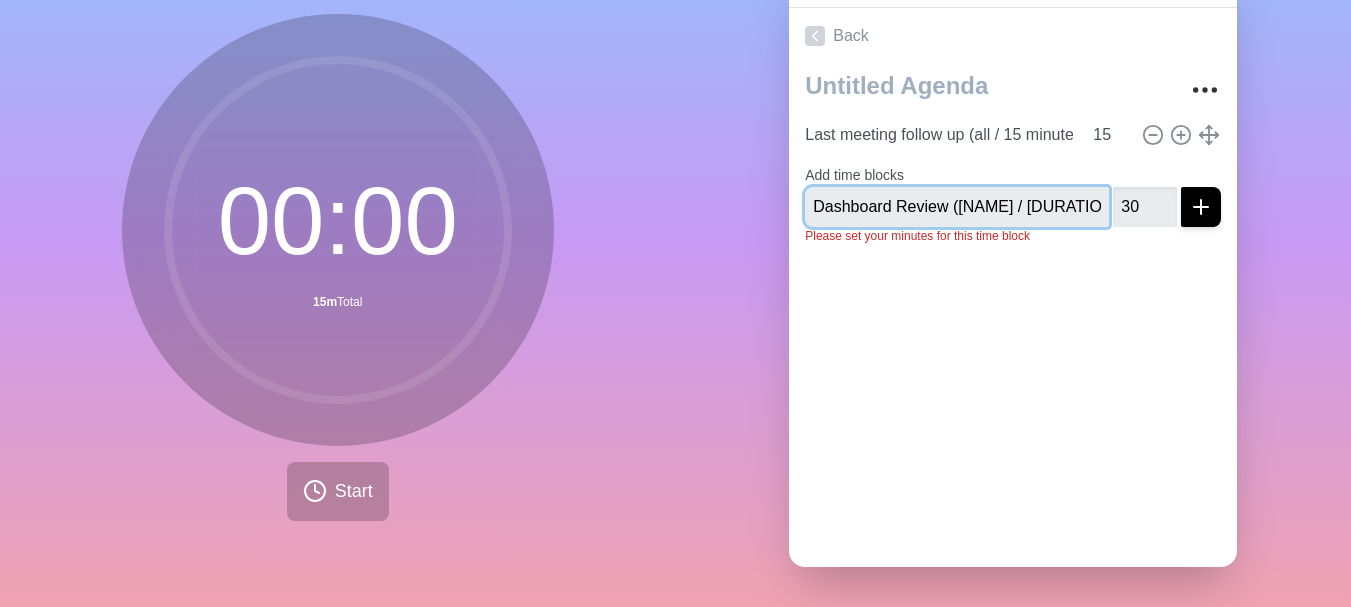 type 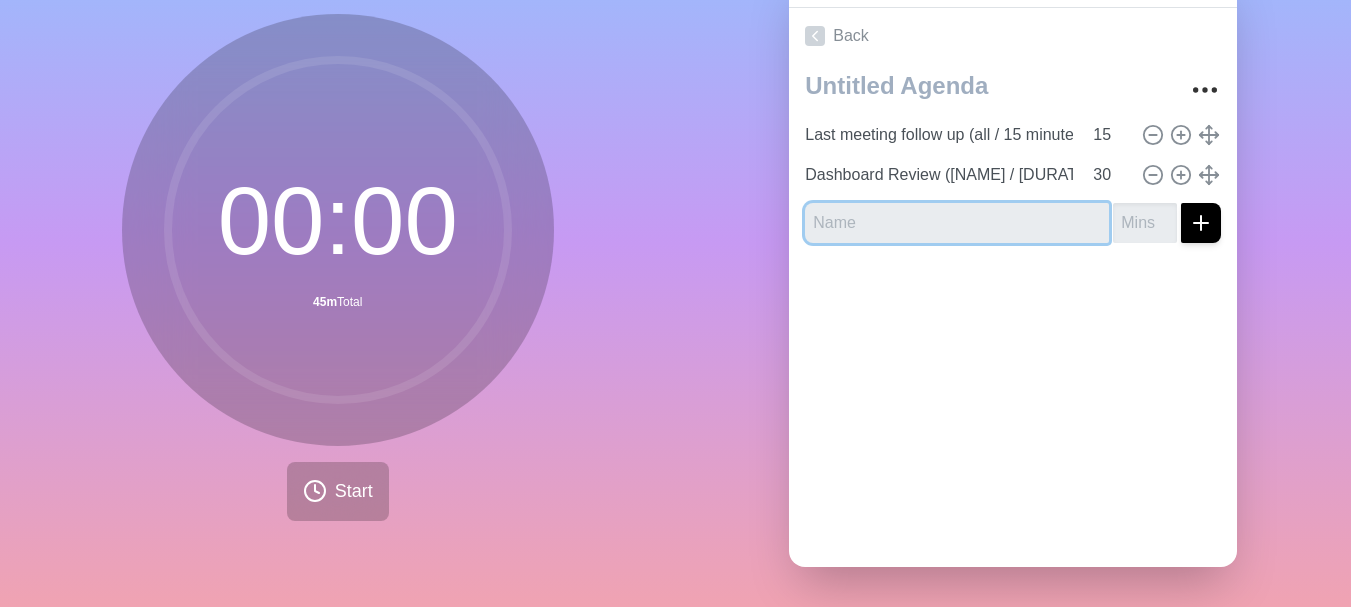 scroll, scrollTop: 0, scrollLeft: 0, axis: both 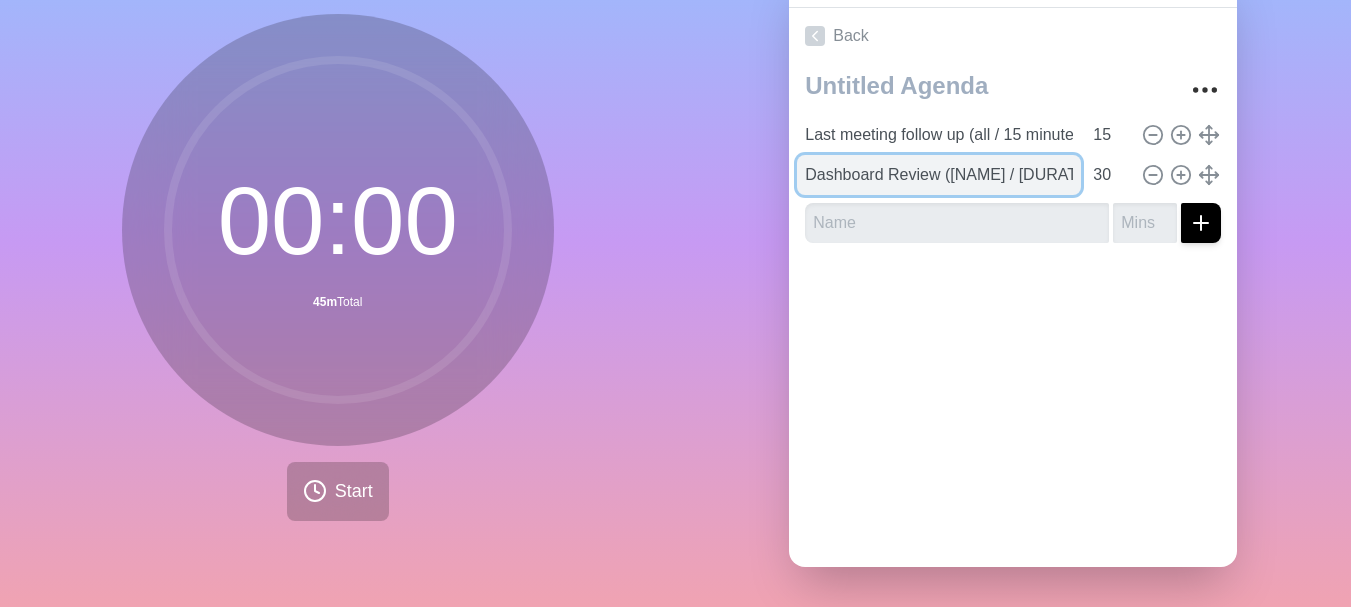 click on "Dashboard Review ([NAME] / [DURATION])" at bounding box center (939, 175) 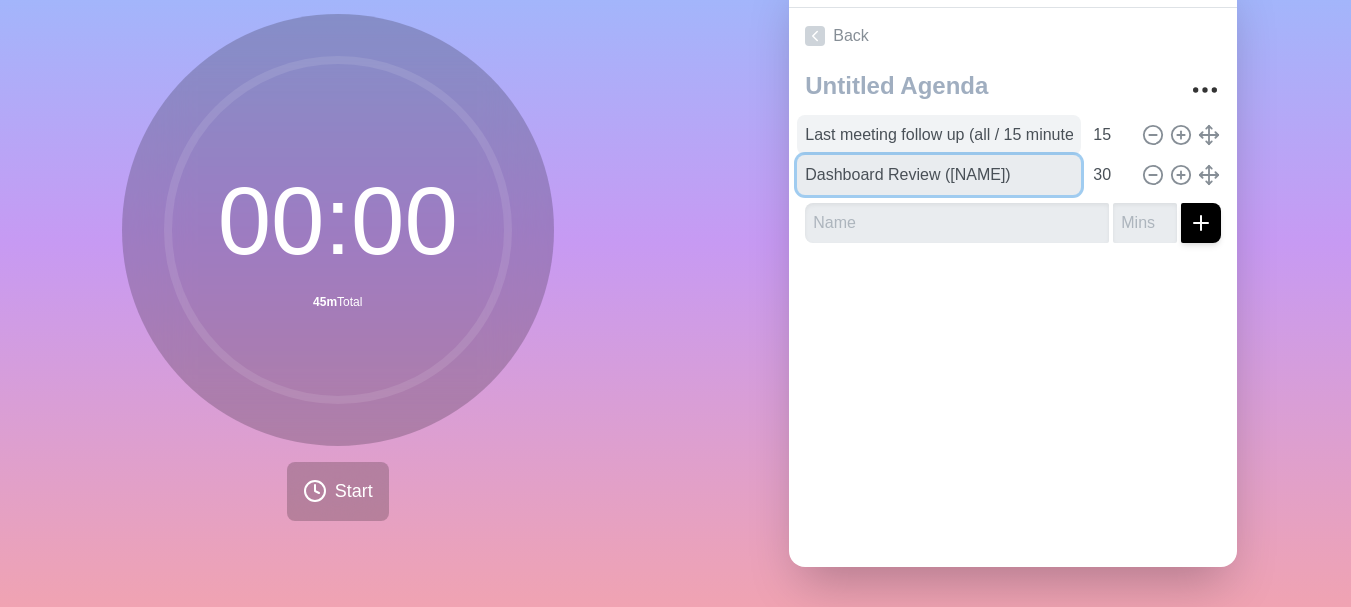 type on "Dashboard Review ([NAME])" 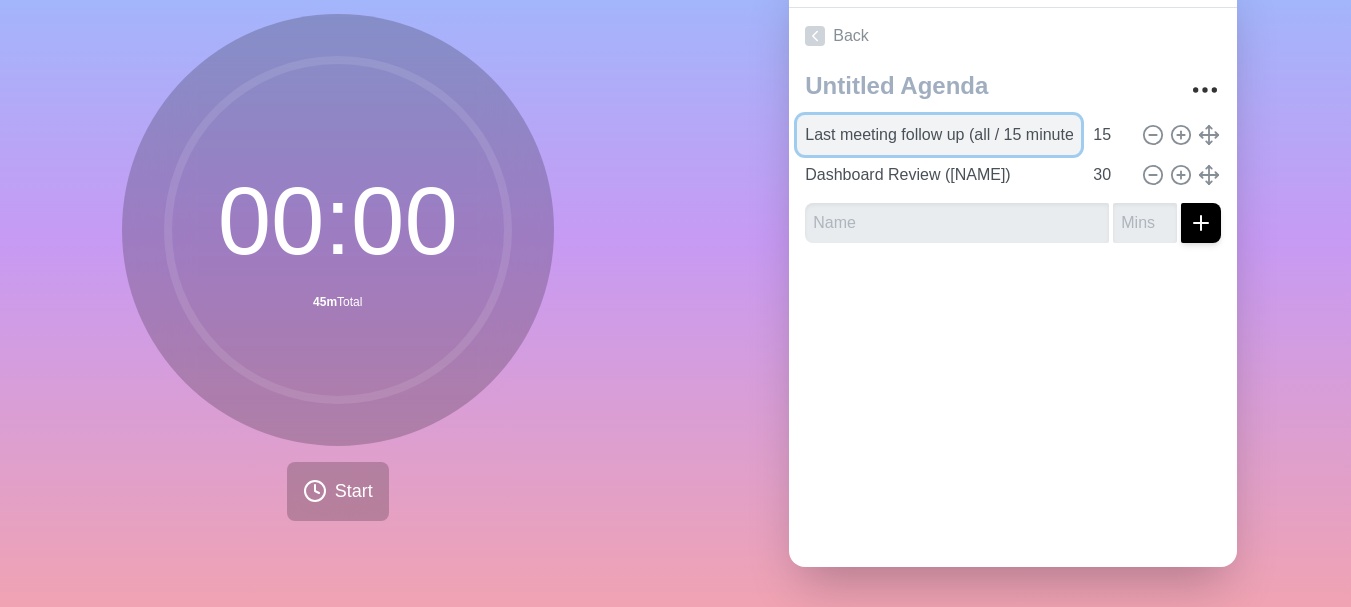 click on "Last meeting follow up (all / 15 minutes)" at bounding box center (939, 135) 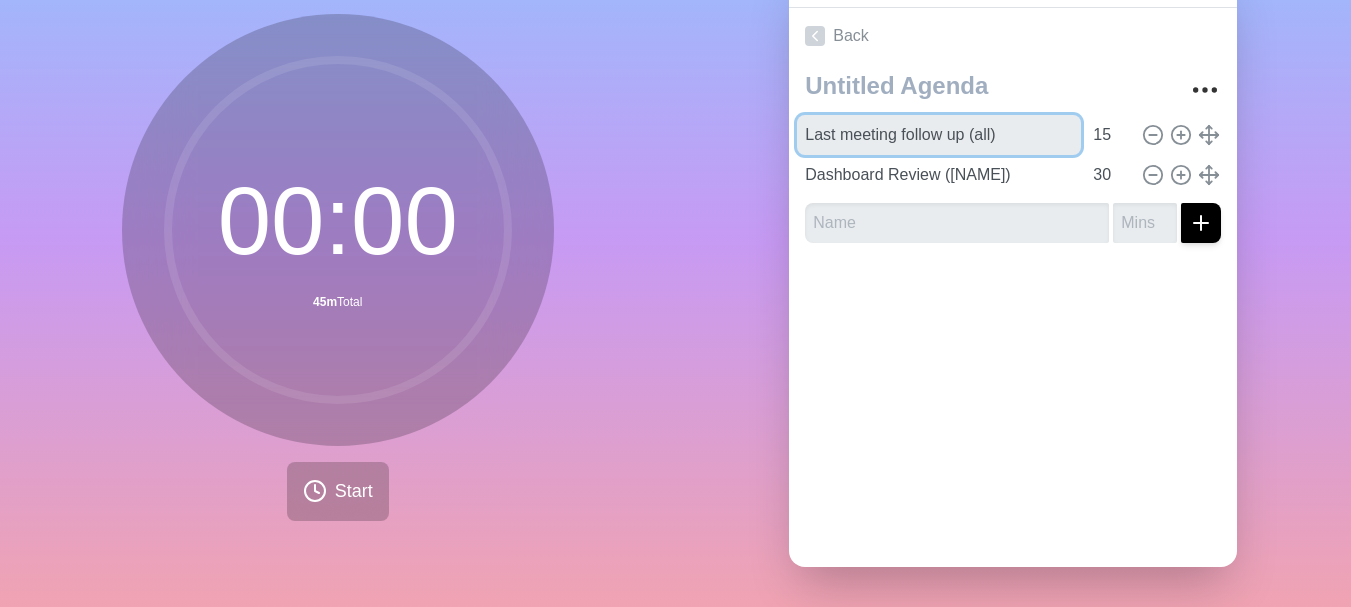 type on "Last meeting follow up (all)" 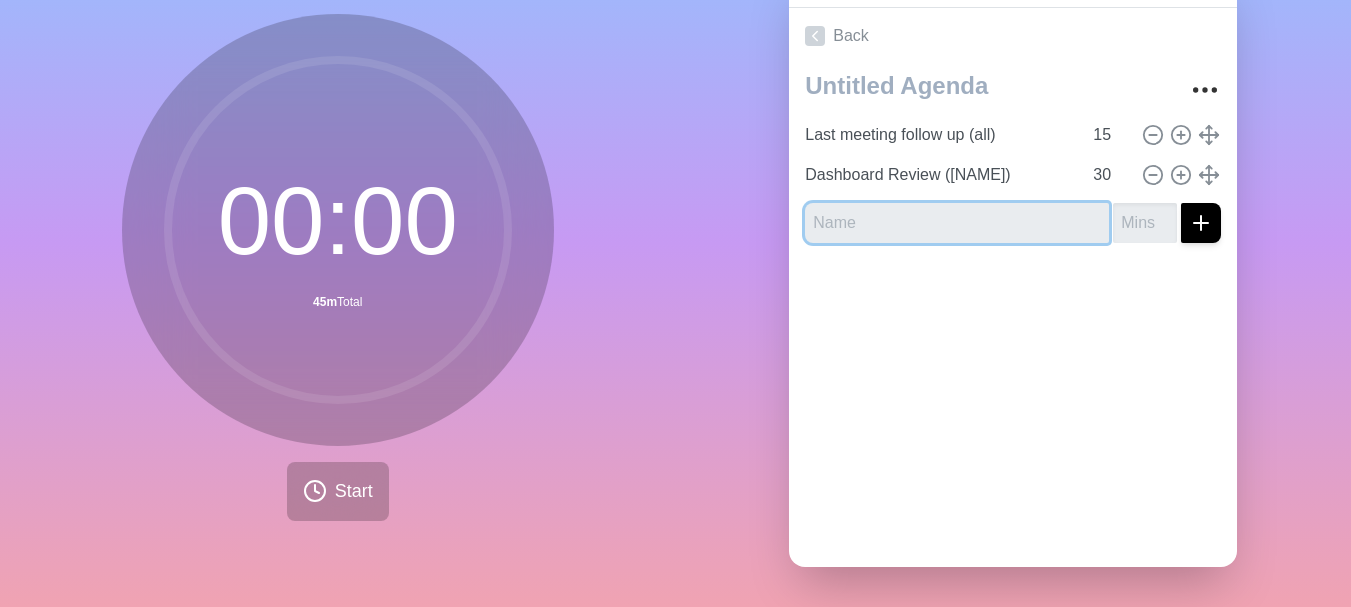 click at bounding box center (957, 223) 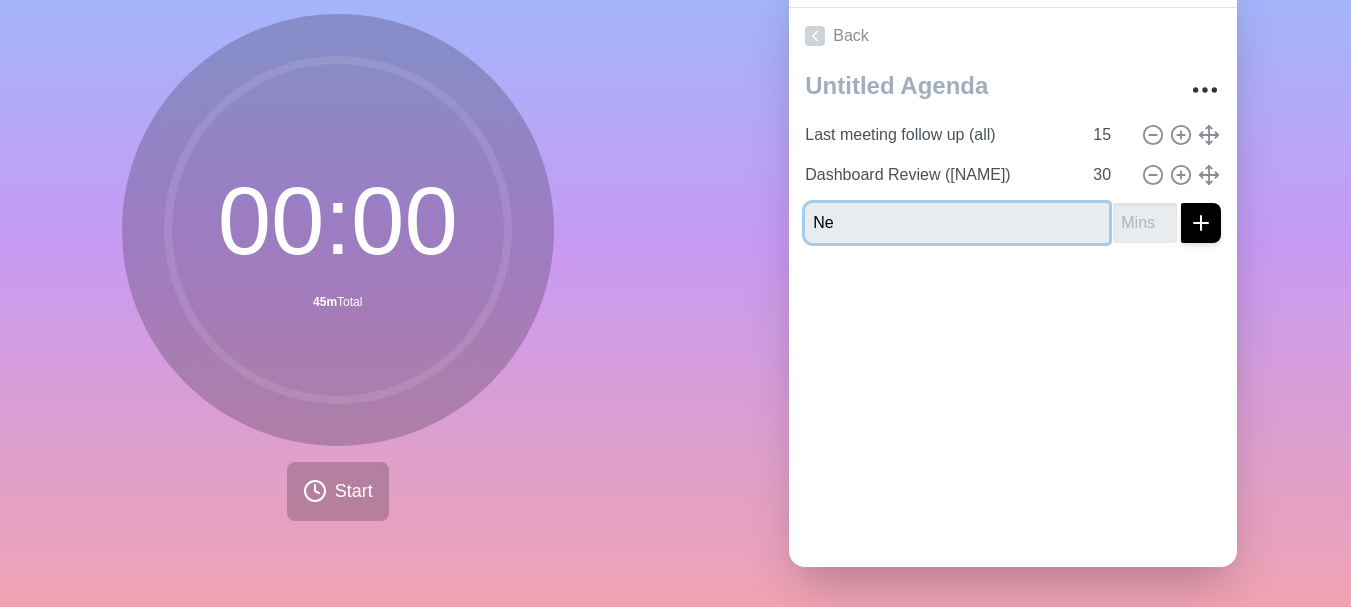 type on "N" 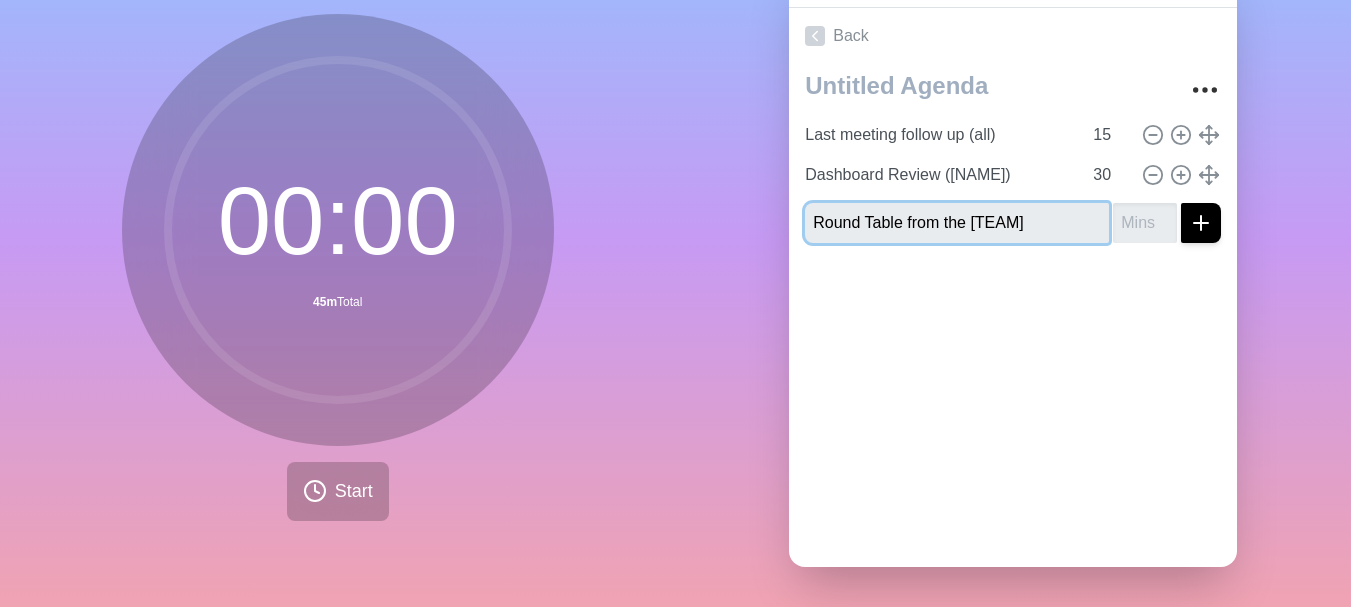 type on "Round Table from the [TEAM]" 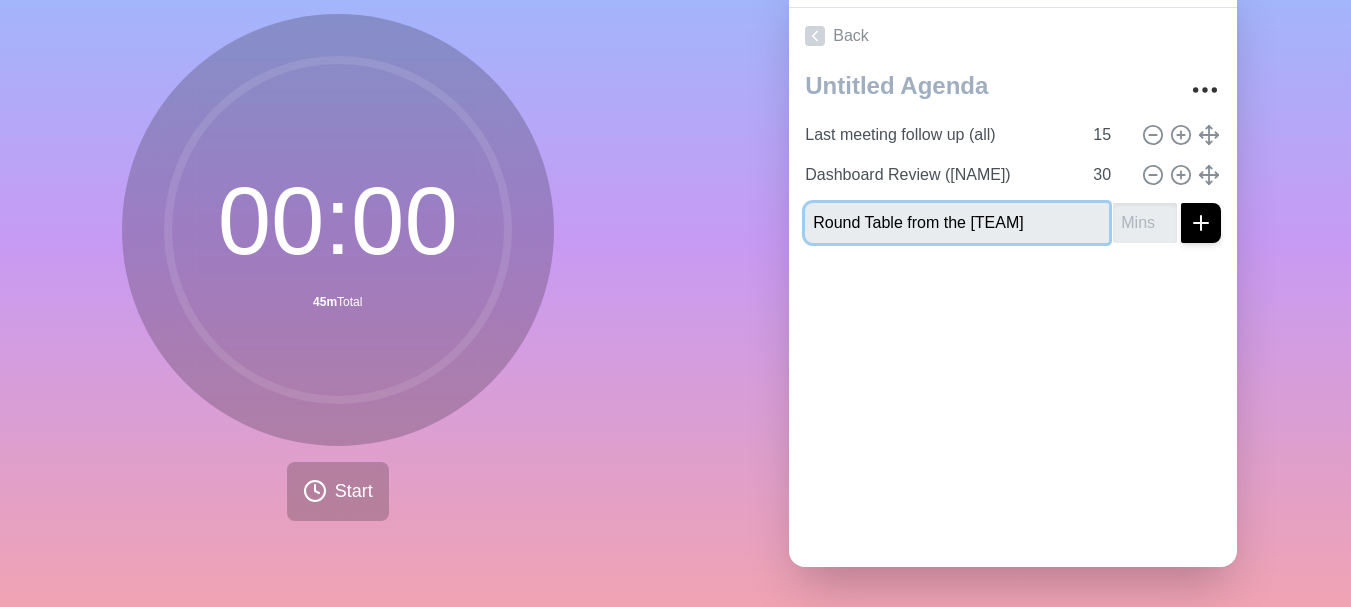 click at bounding box center [1201, 223] 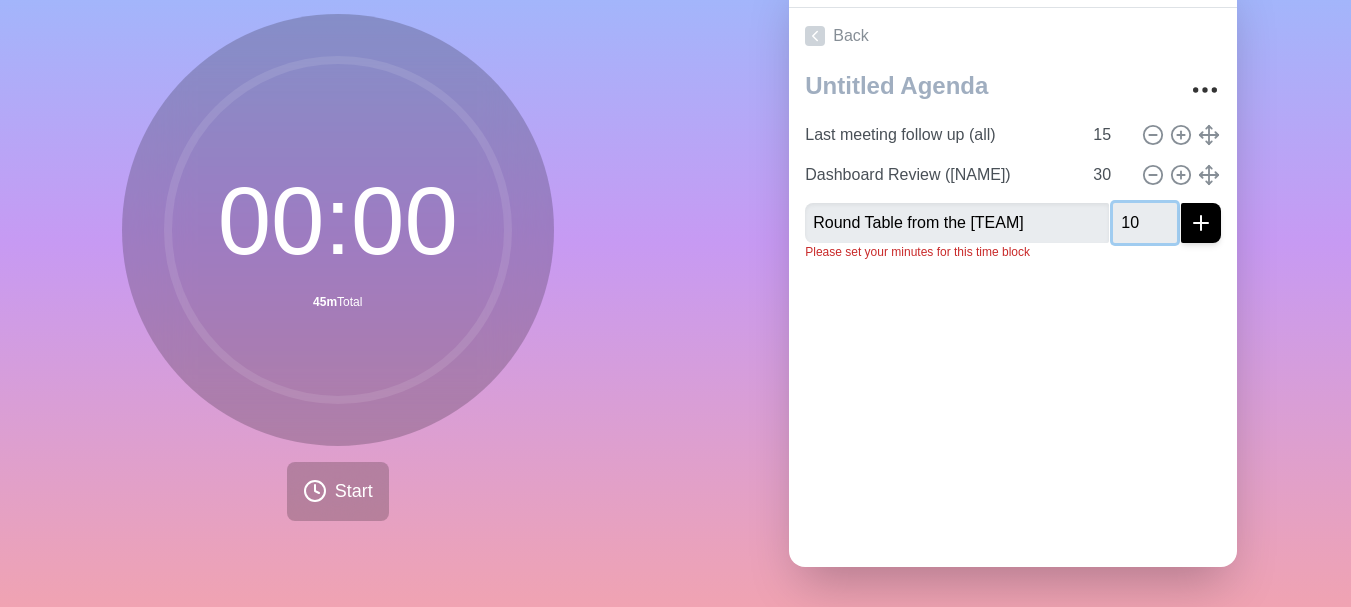 type on "10" 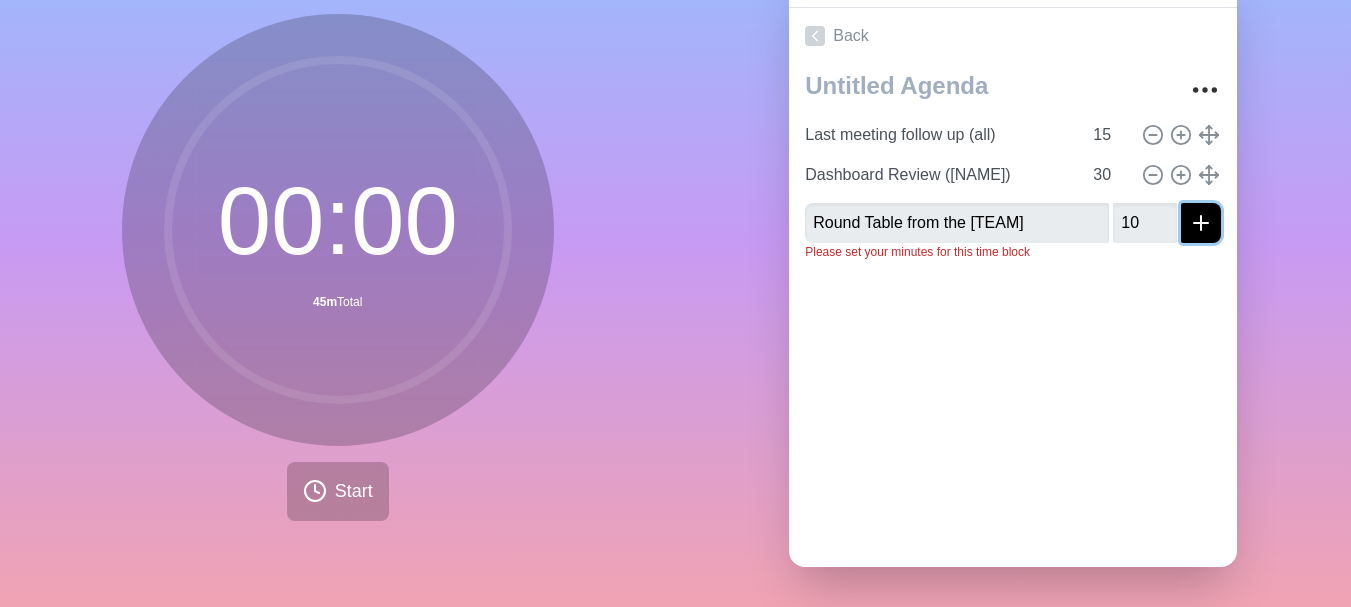 type 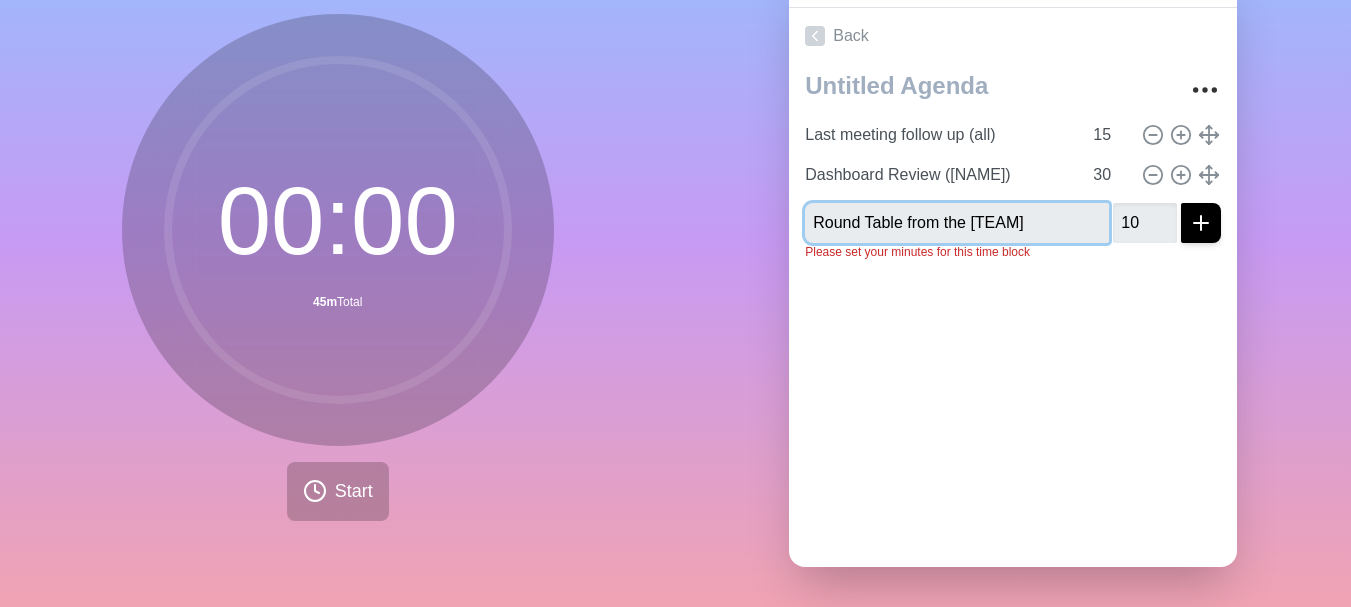 type 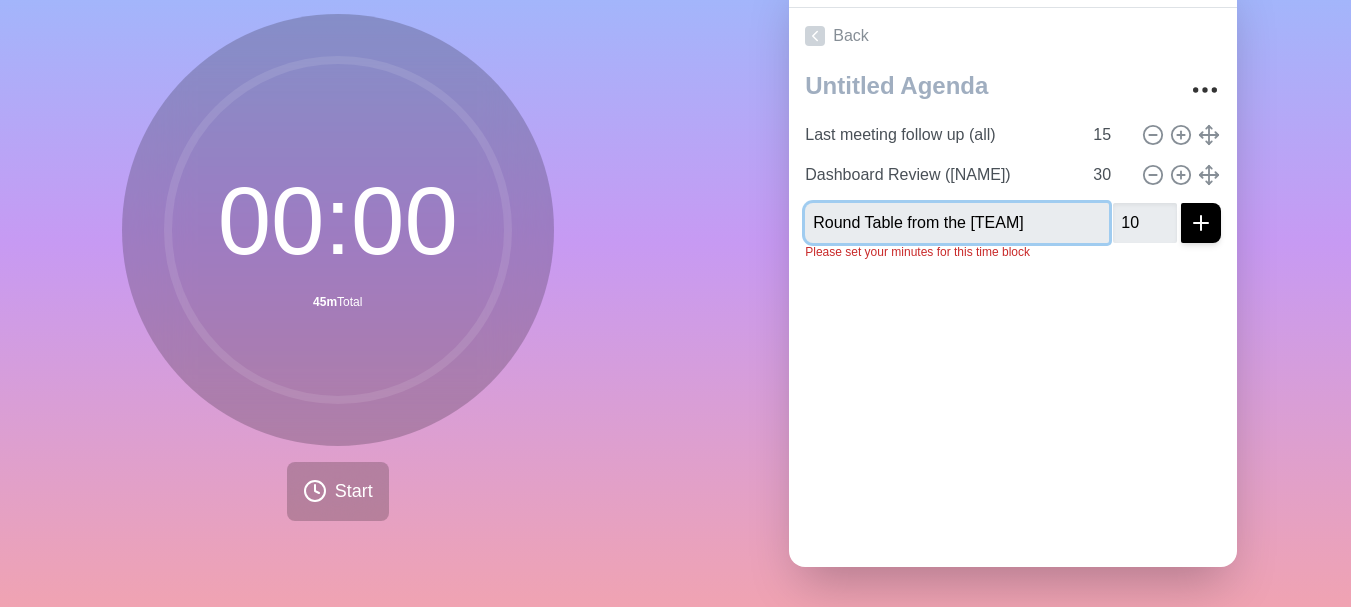 type 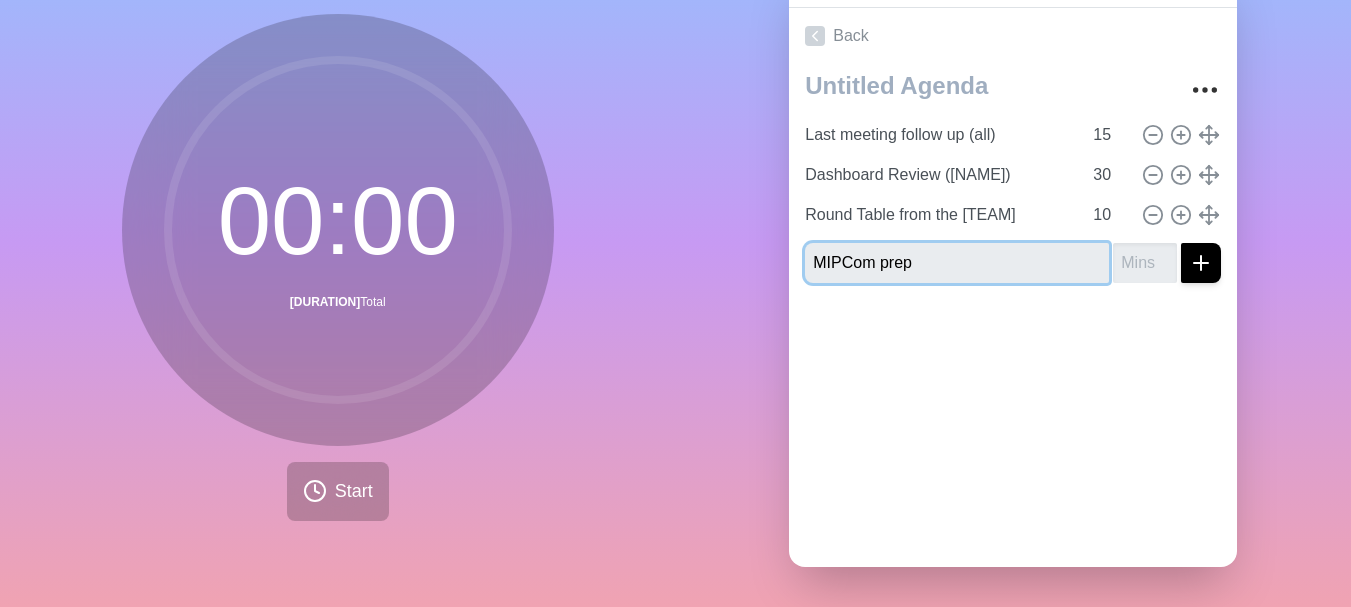 type on "MIPCom prep" 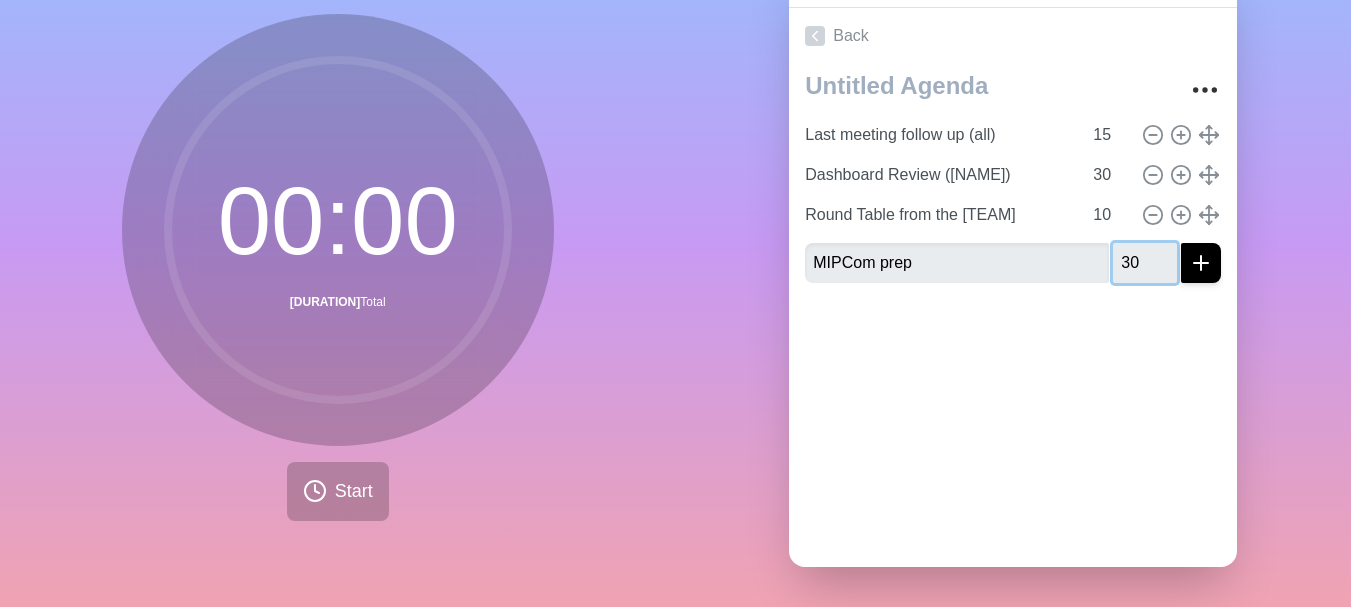 type on "30" 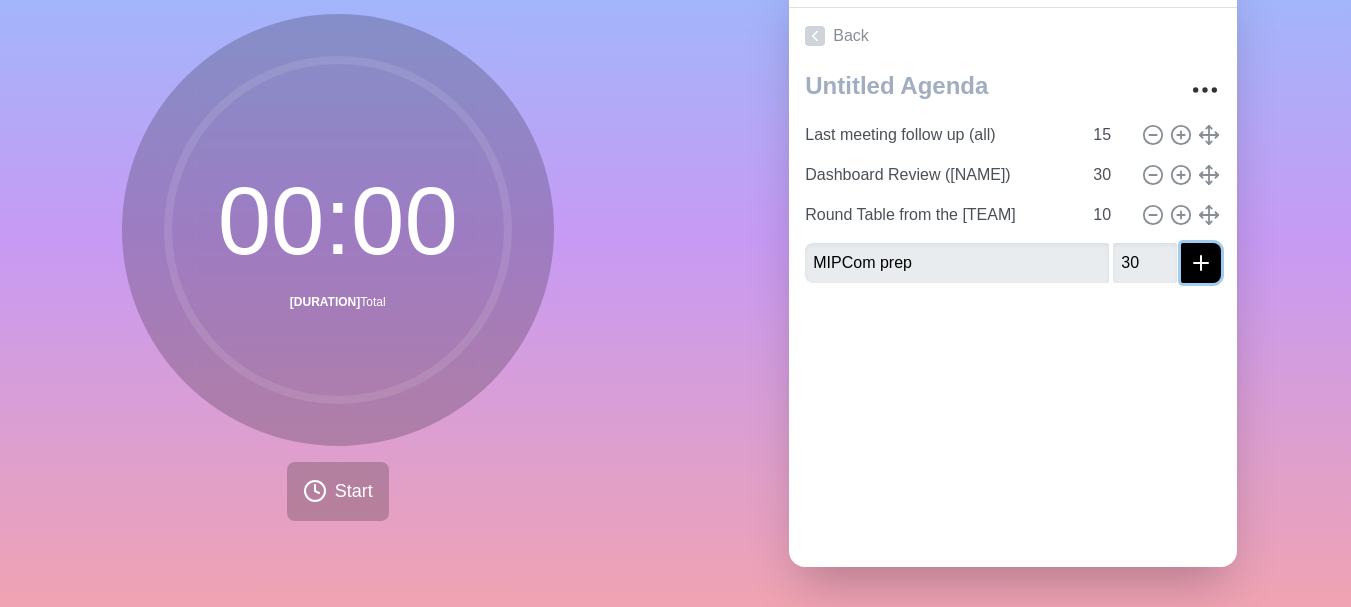 click at bounding box center (1201, 263) 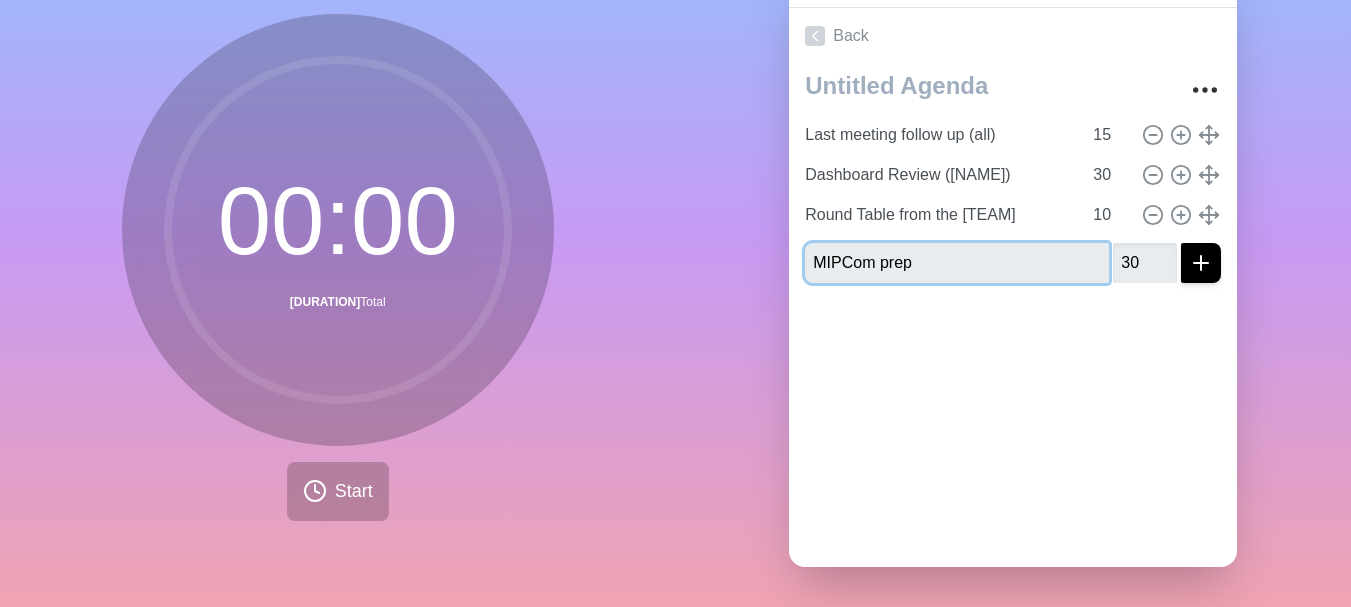 type 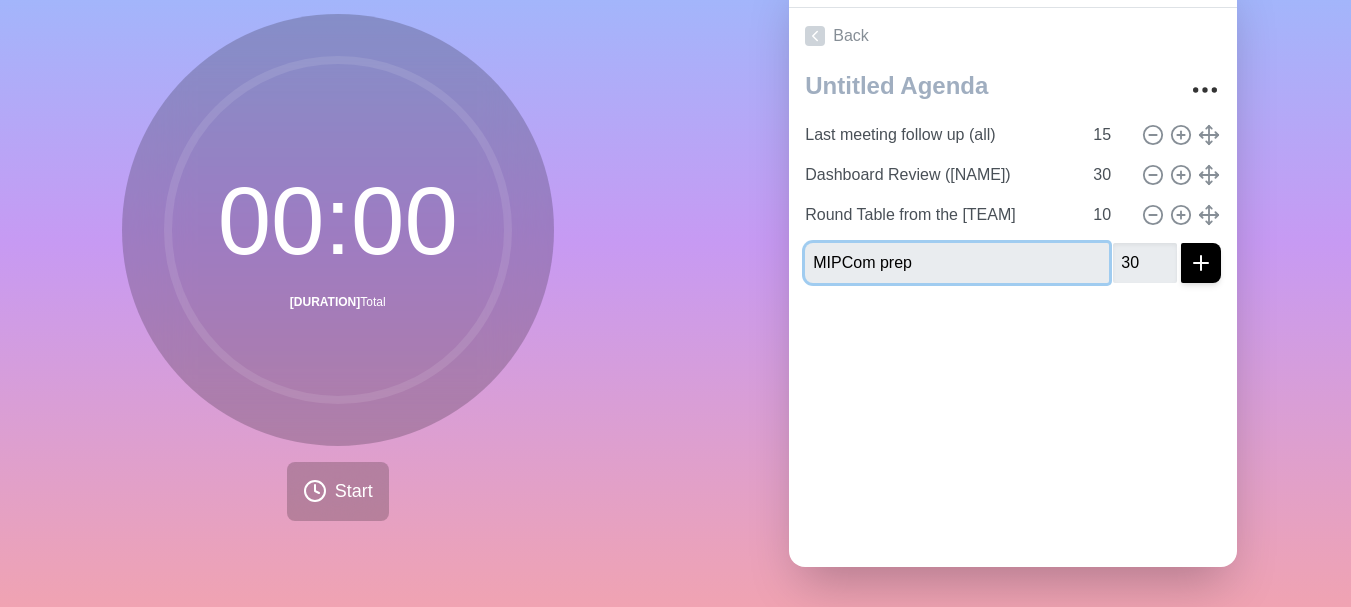 type 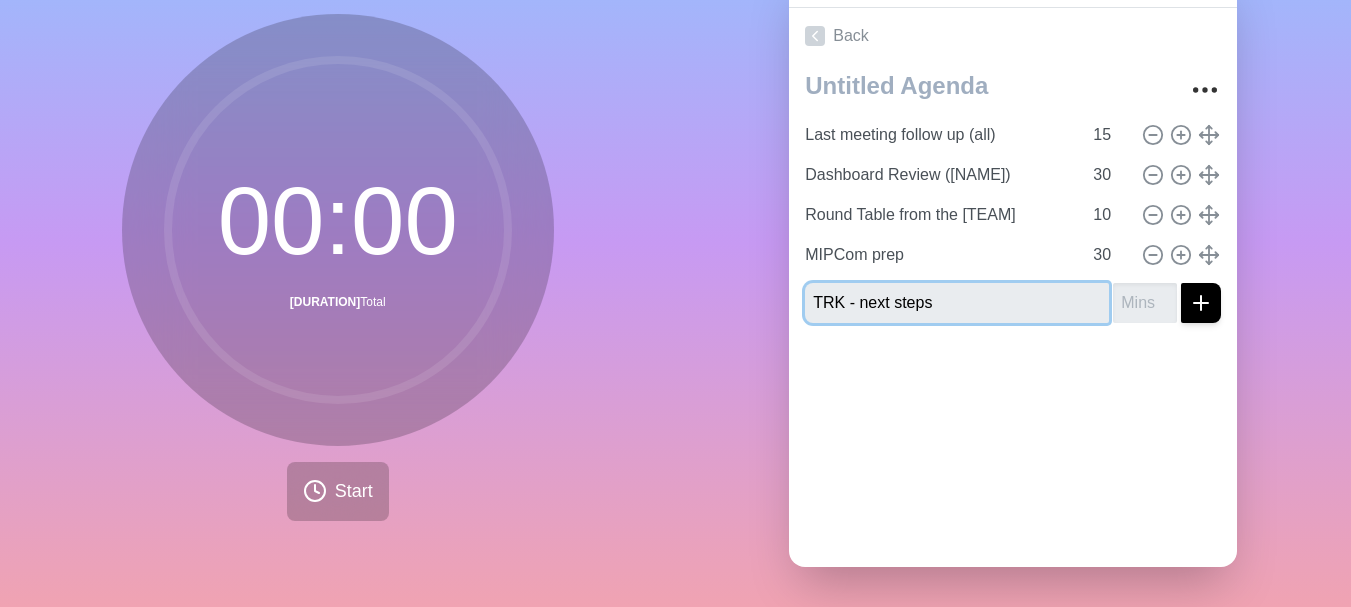 type on "TRK - next steps" 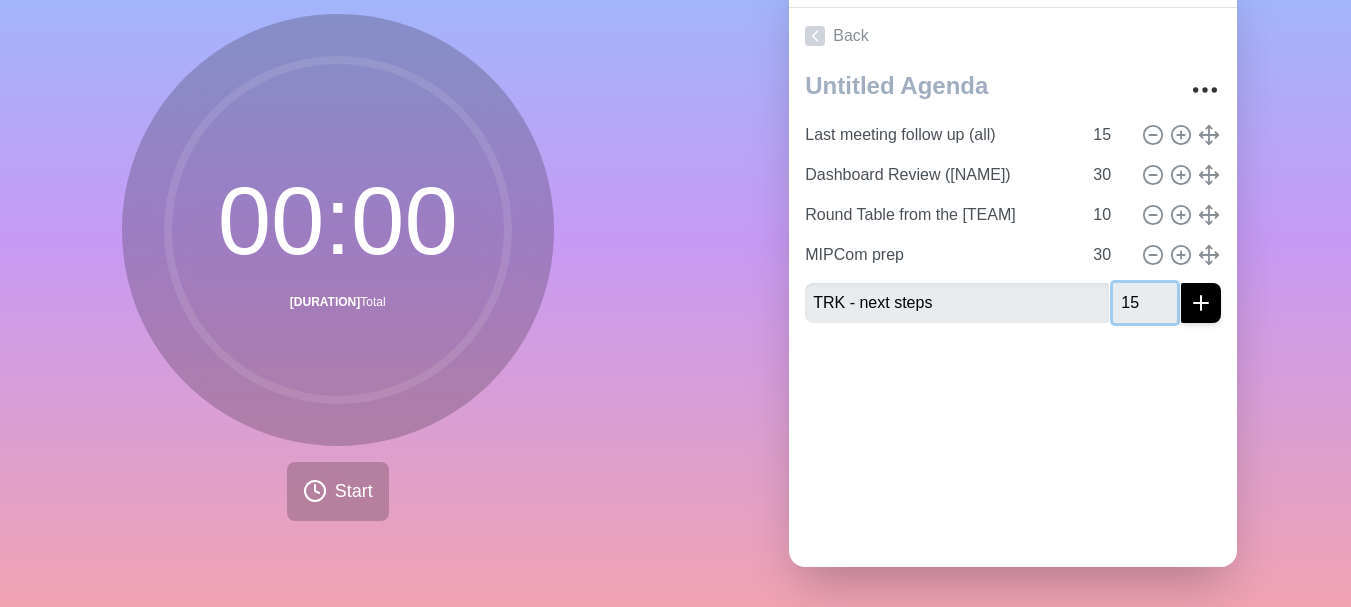 type on "15" 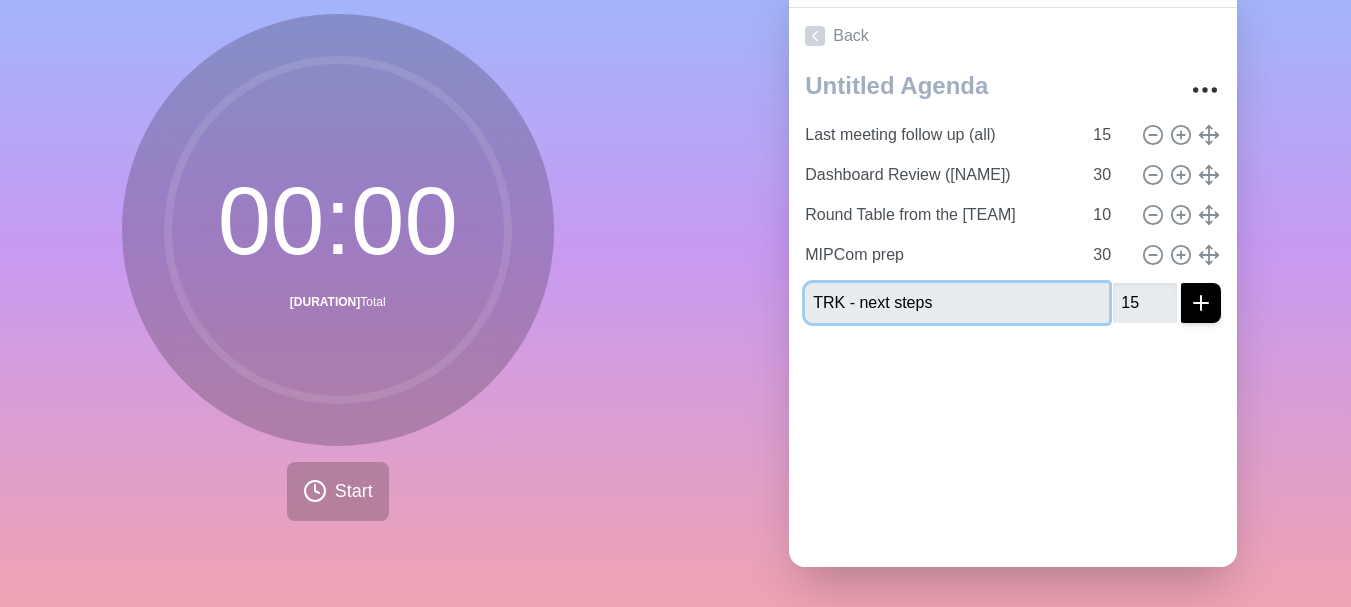 type 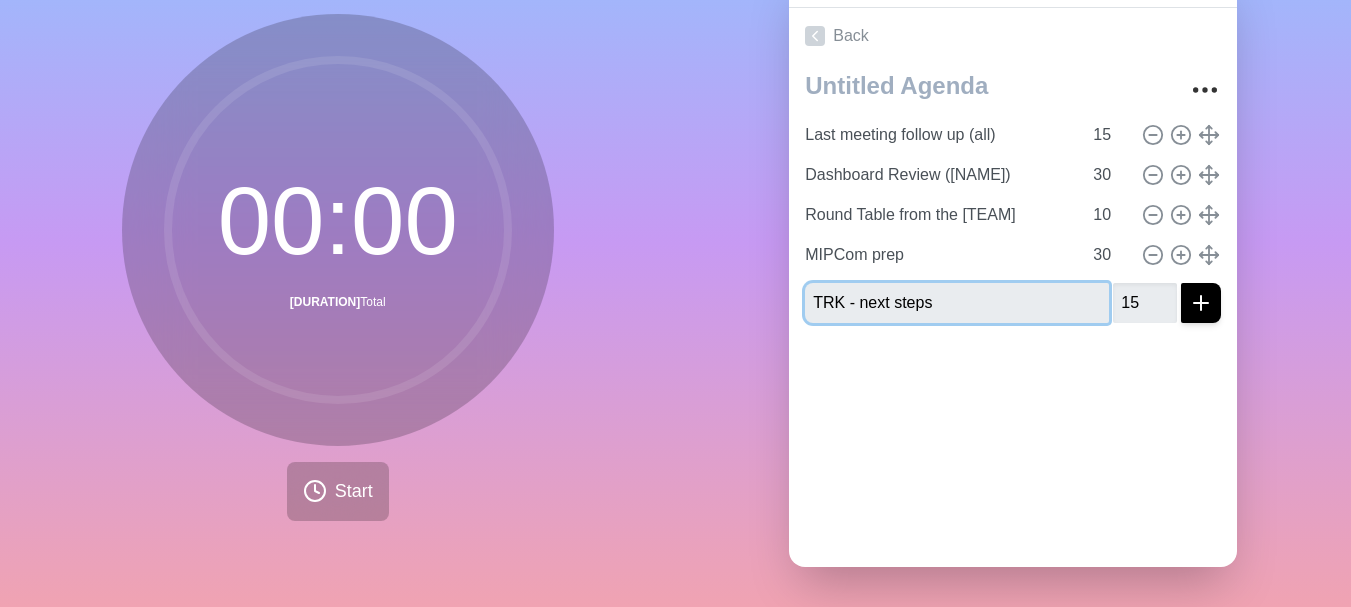 type 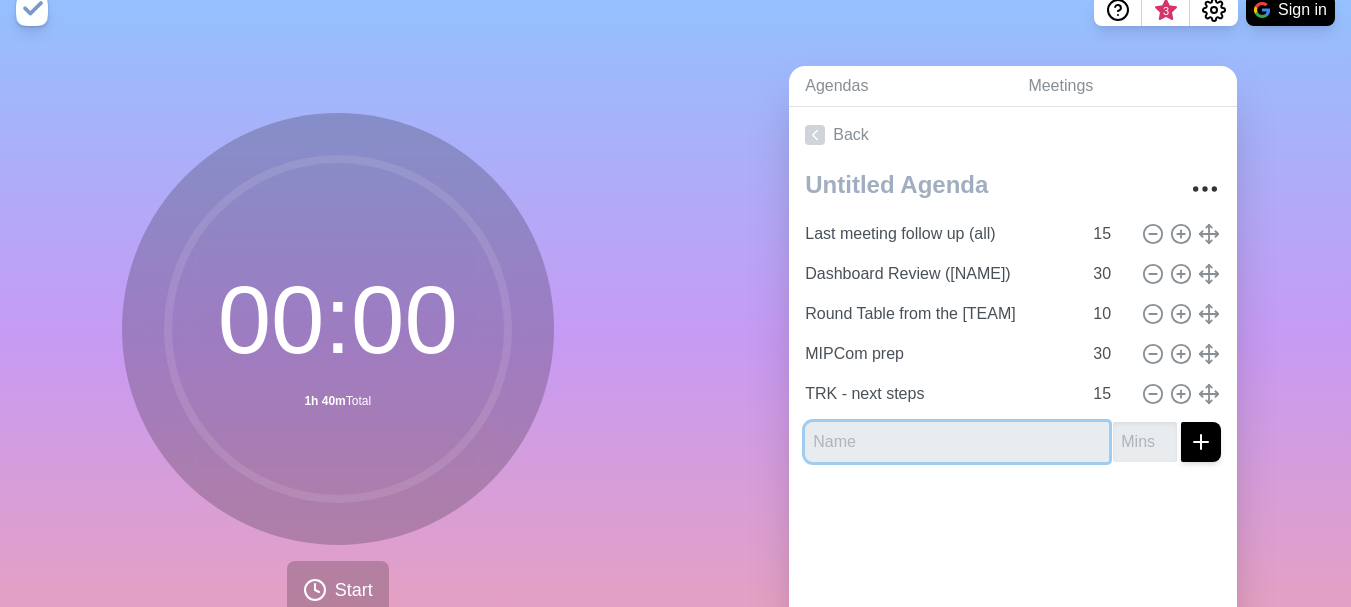 scroll, scrollTop: 19, scrollLeft: 0, axis: vertical 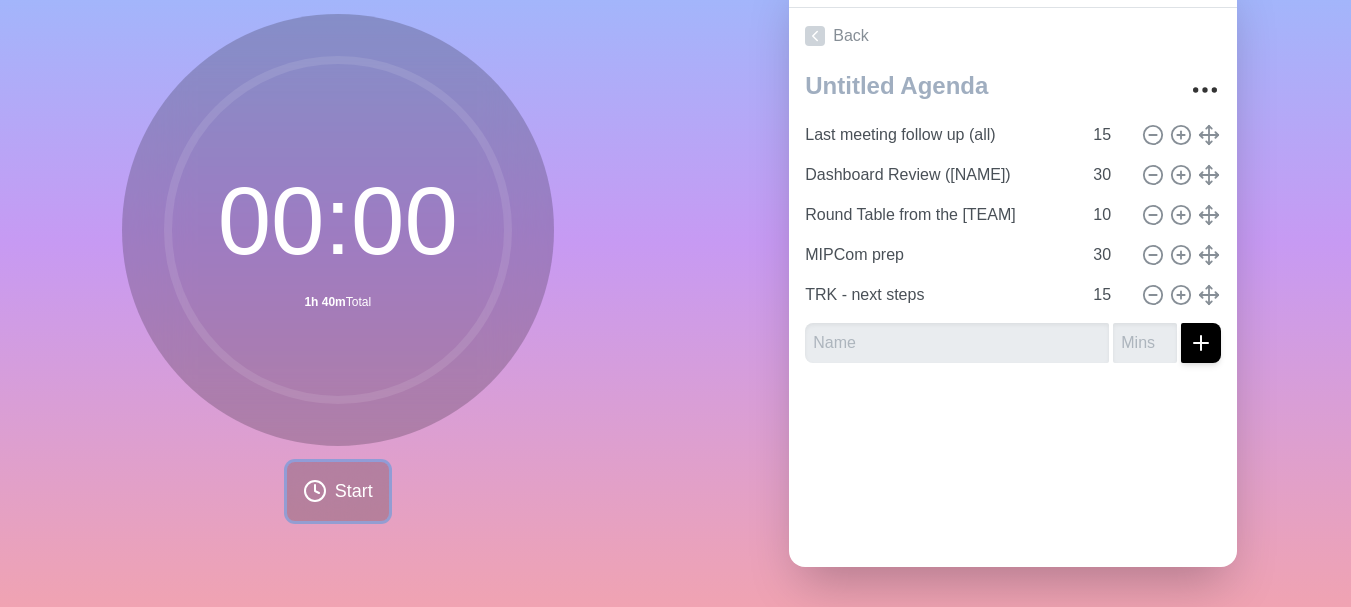 click on "Start" at bounding box center (354, 491) 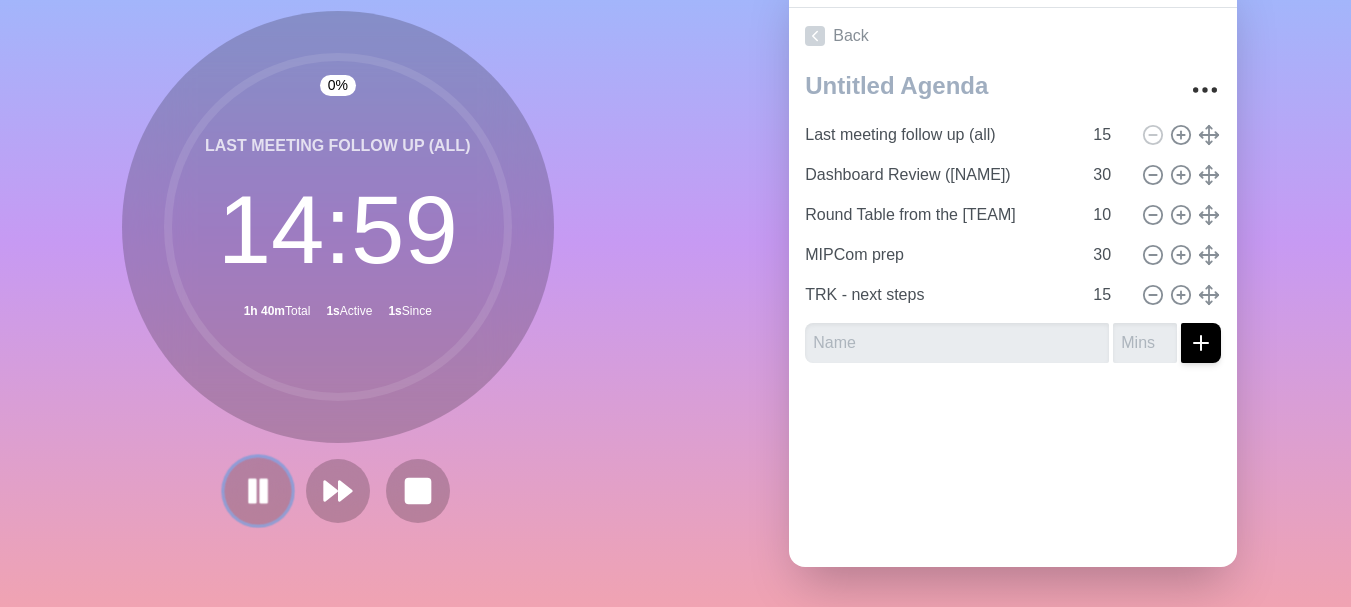 click 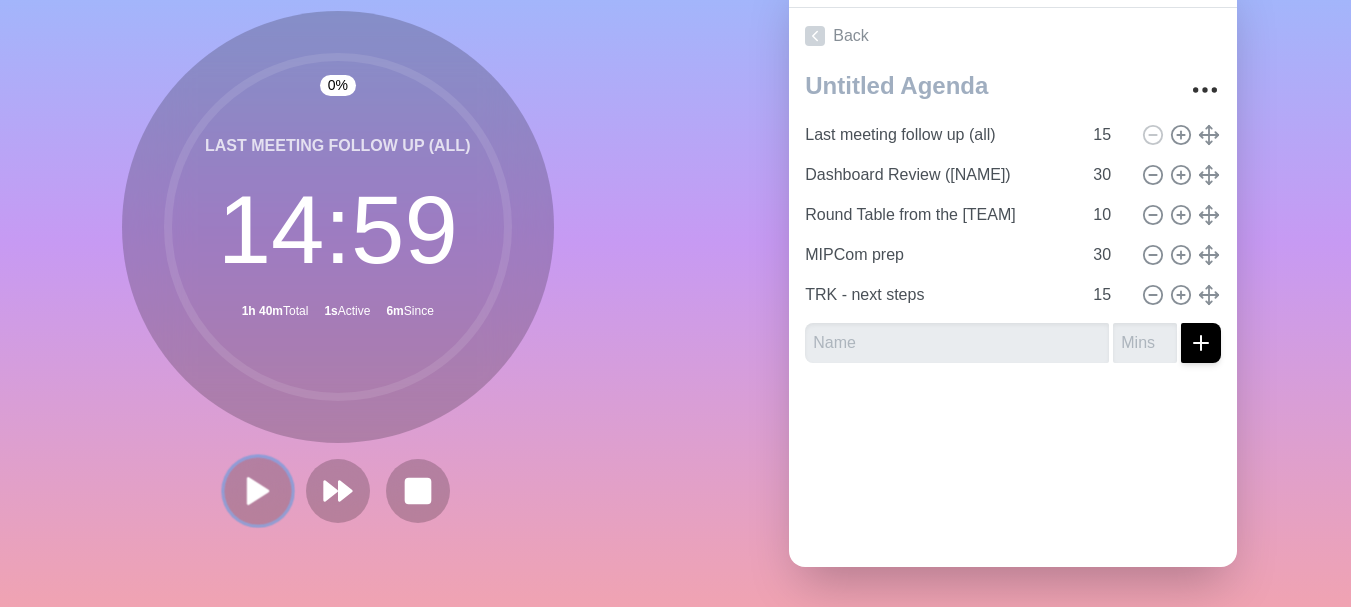 click 